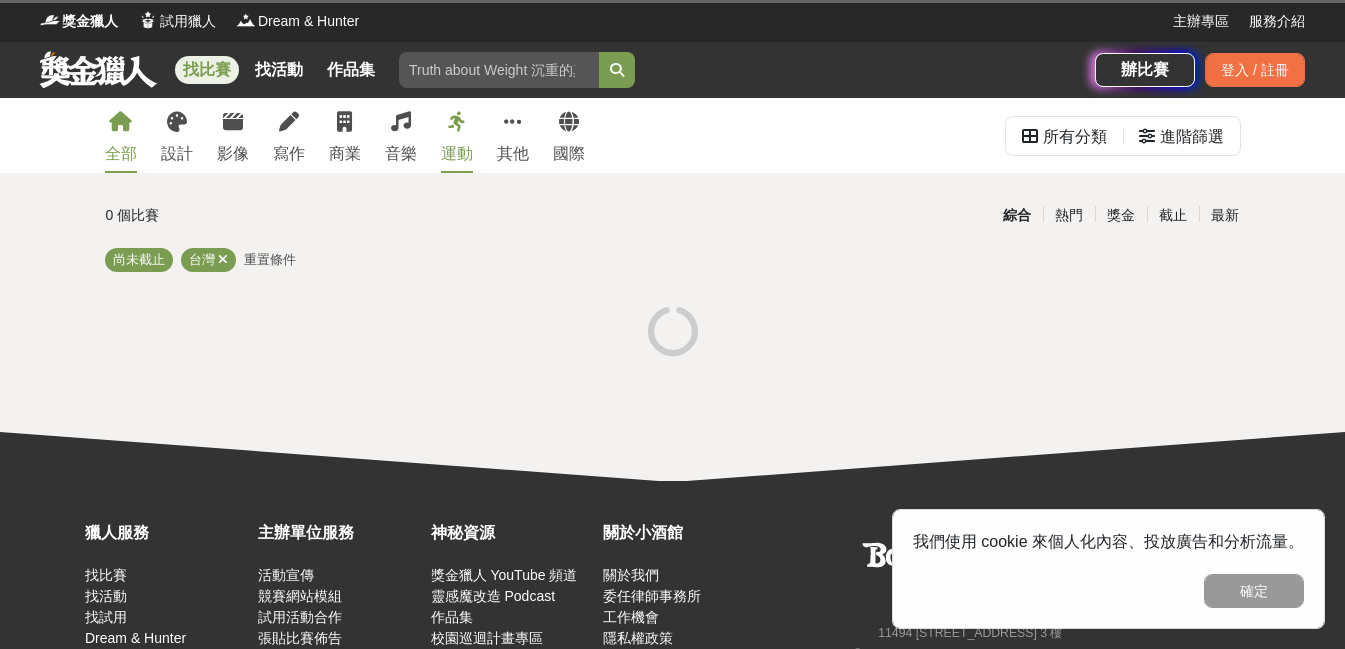 scroll, scrollTop: 0, scrollLeft: 0, axis: both 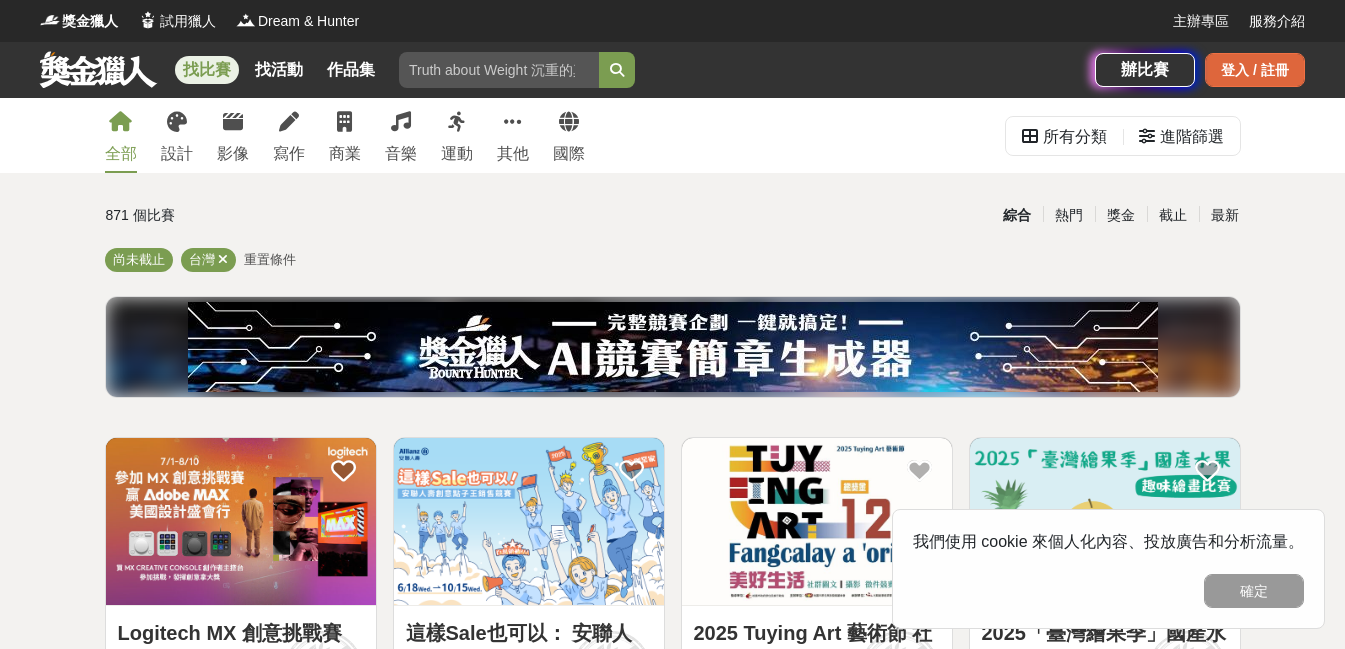 click on "登入 / 註冊" at bounding box center (1255, 70) 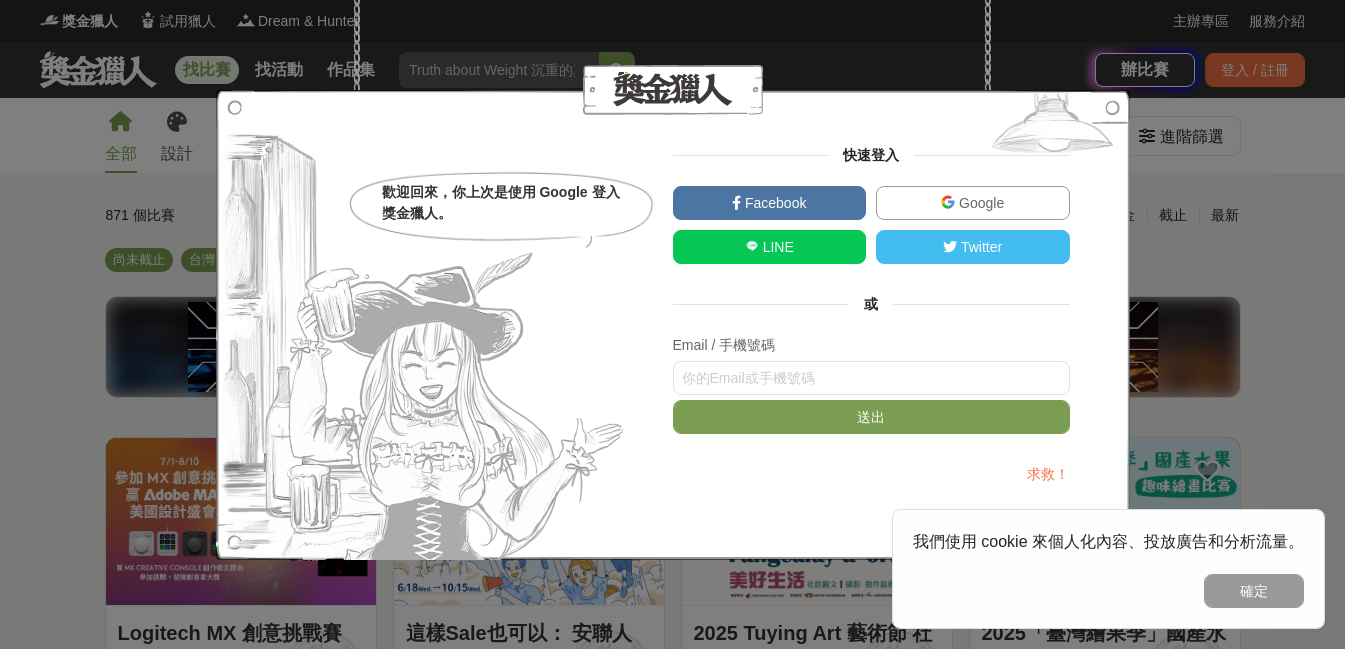 click on "Google" at bounding box center (973, 203) 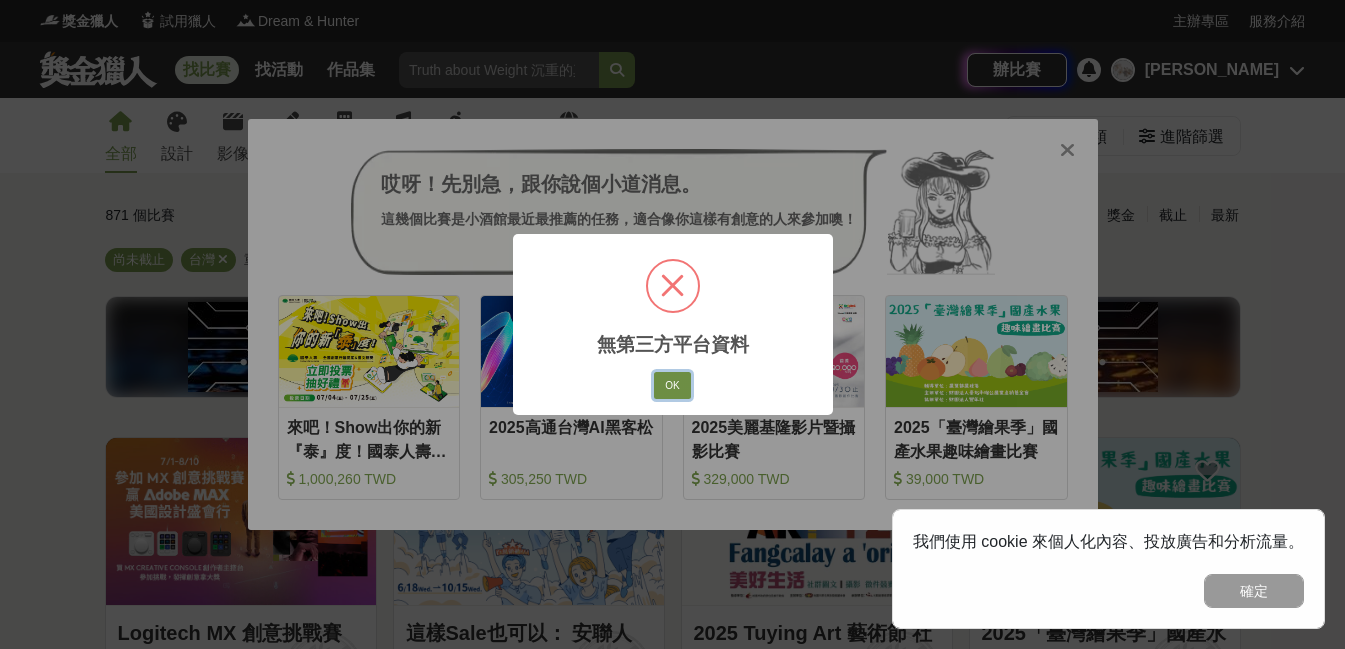 click on "OK" at bounding box center [672, 386] 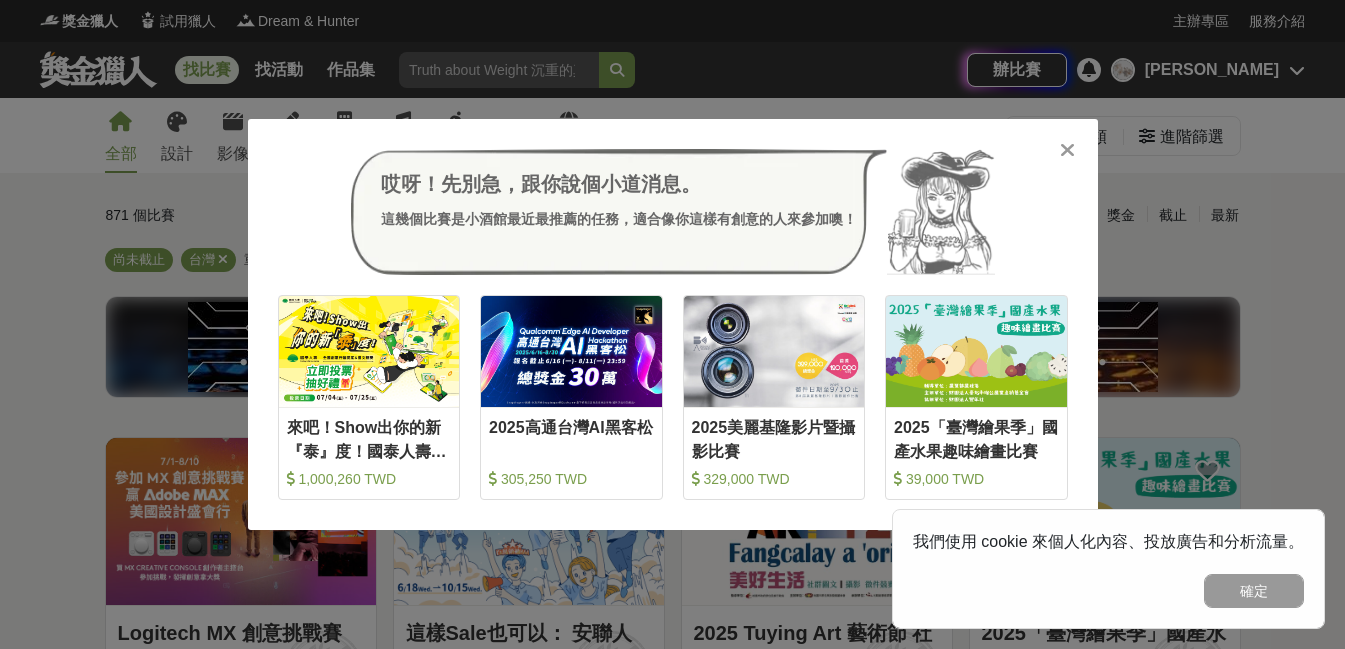 click at bounding box center (1067, 150) 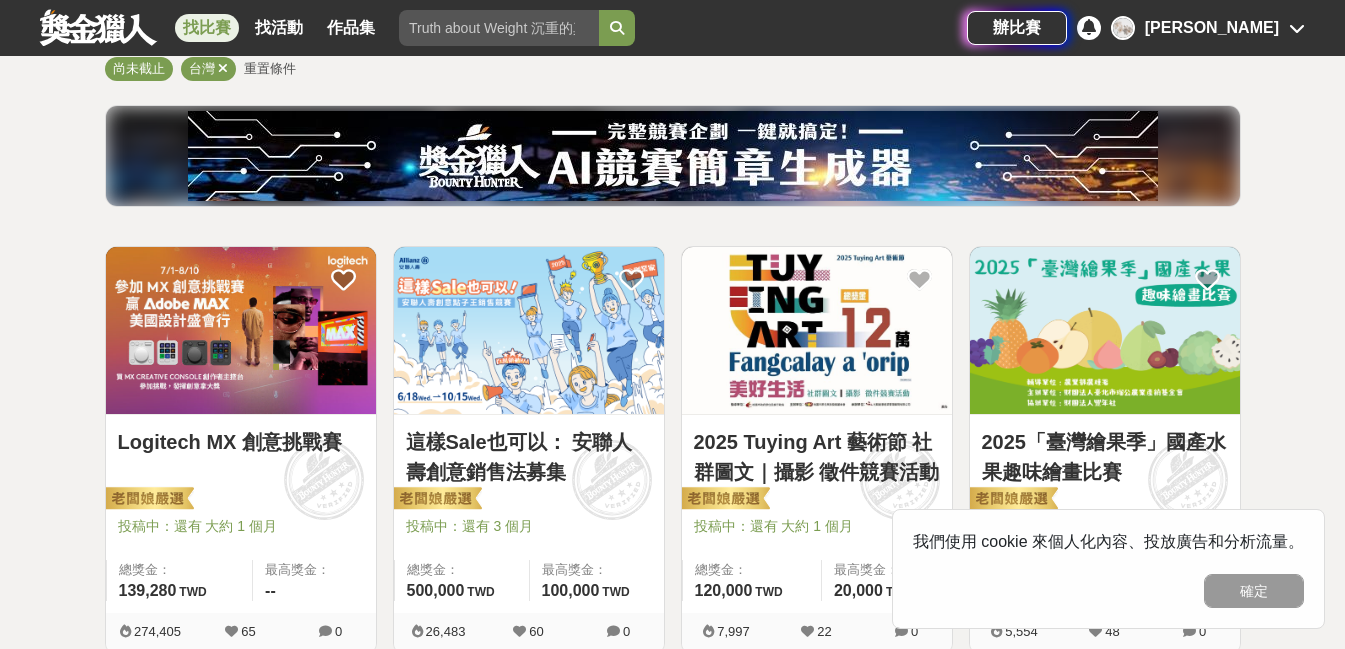 scroll, scrollTop: 0, scrollLeft: 0, axis: both 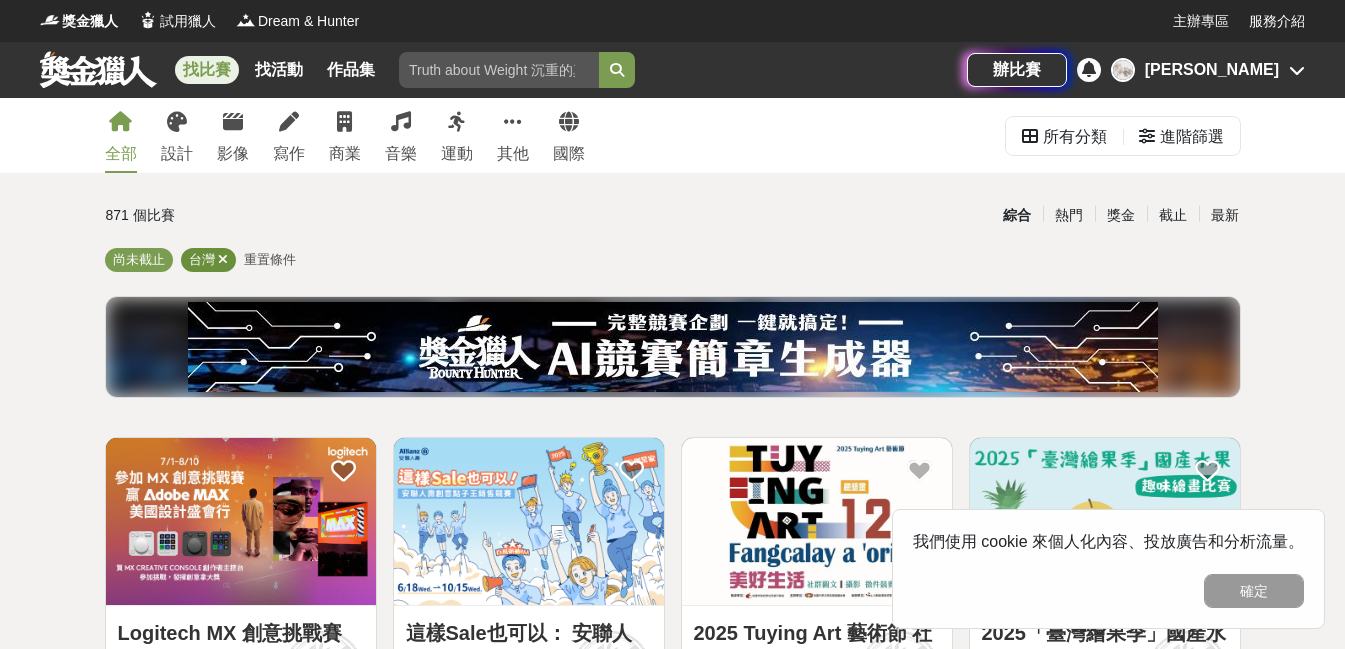 click at bounding box center [223, 259] 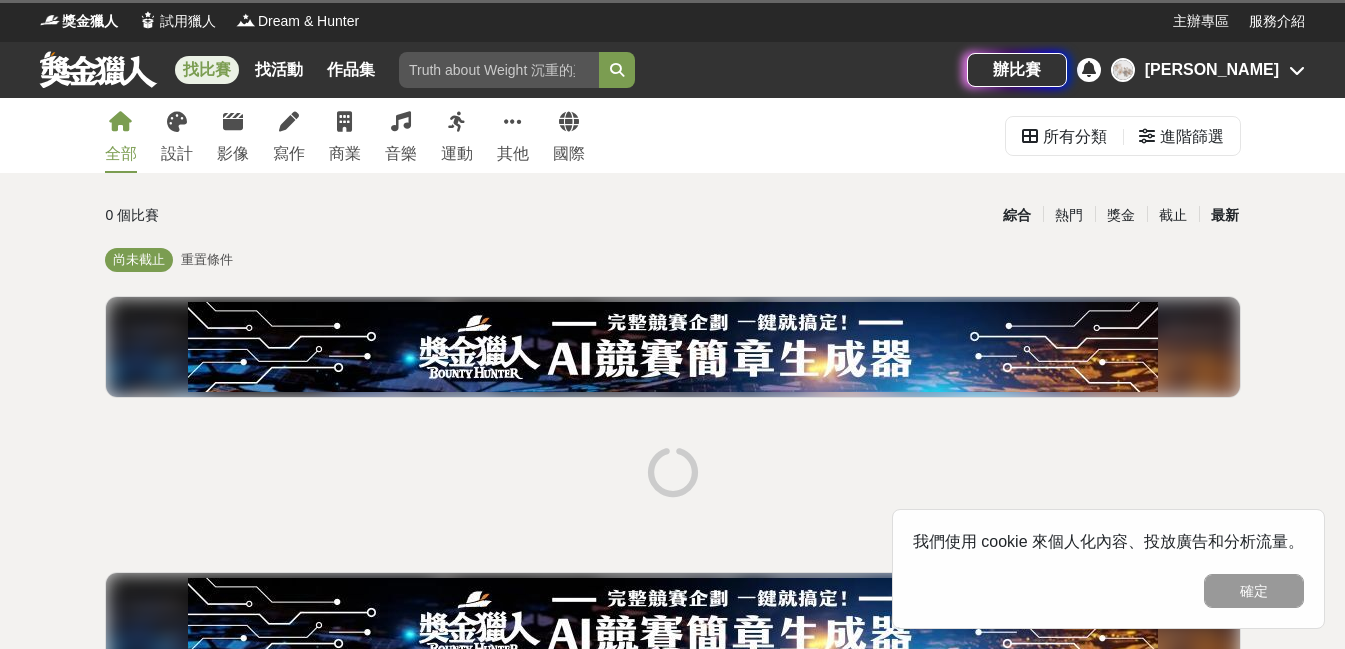 click on "最新" at bounding box center (1225, 215) 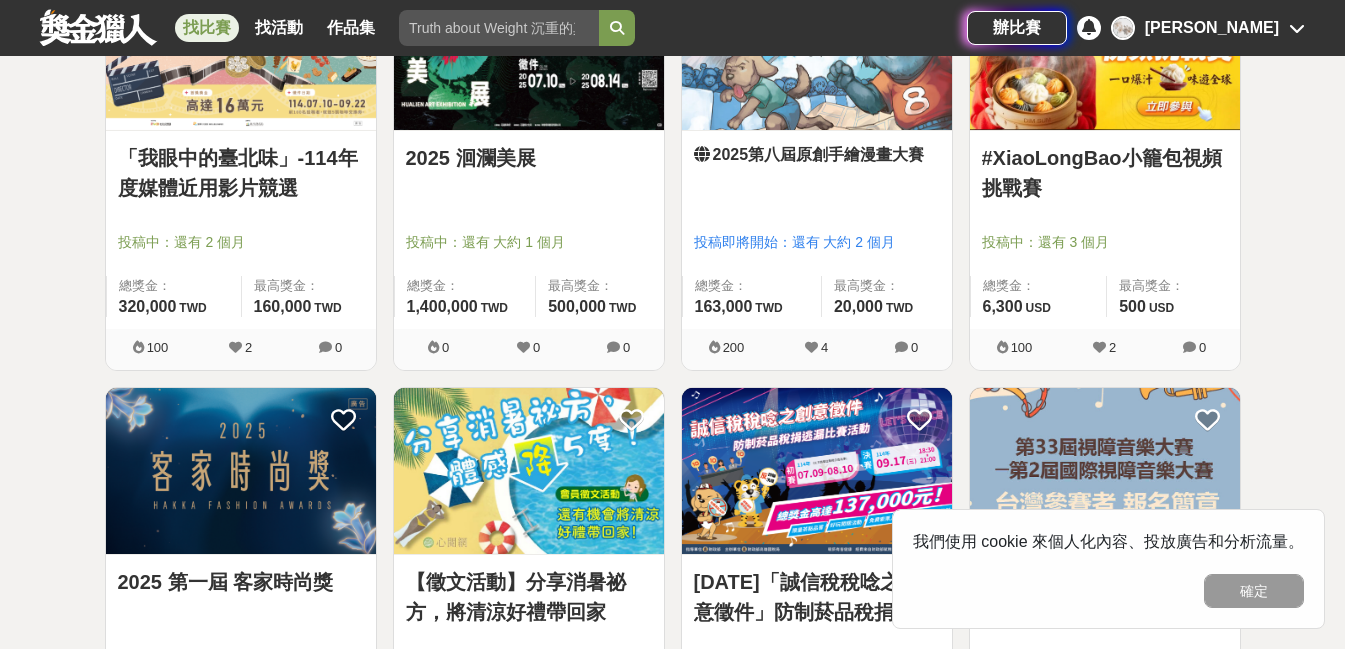 scroll, scrollTop: 539, scrollLeft: 0, axis: vertical 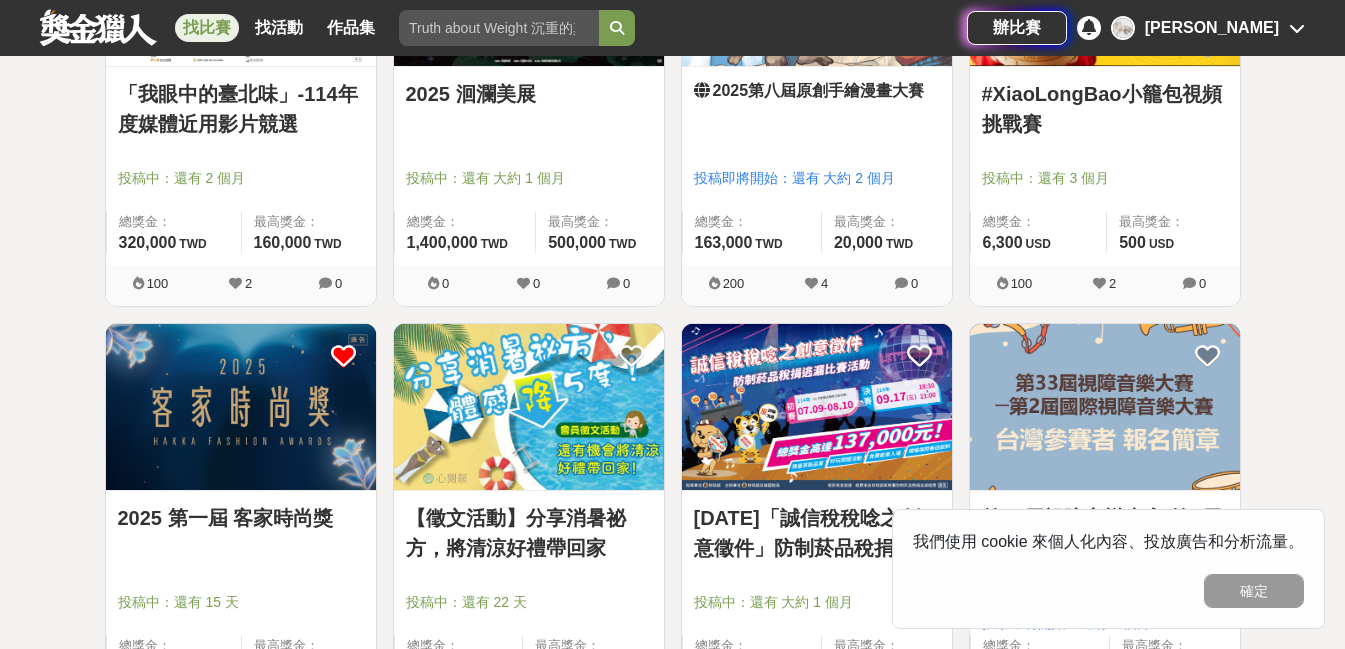 click at bounding box center [343, 356] 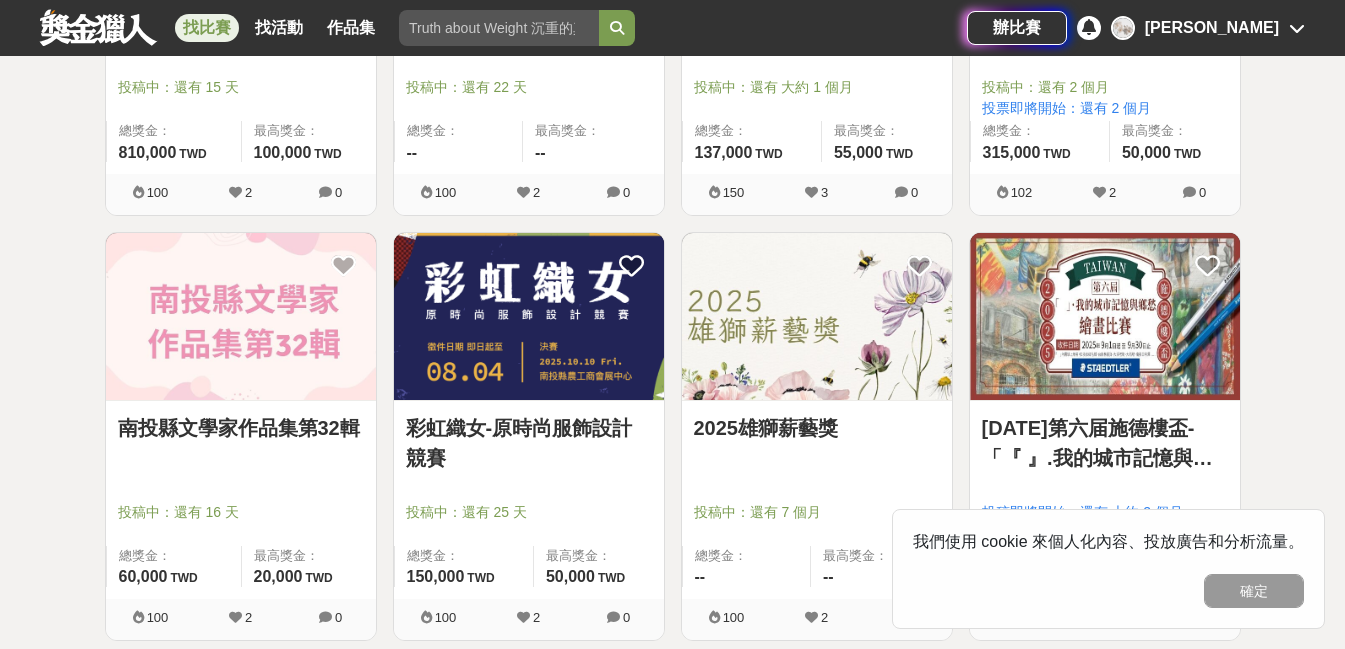 scroll, scrollTop: 1130, scrollLeft: 0, axis: vertical 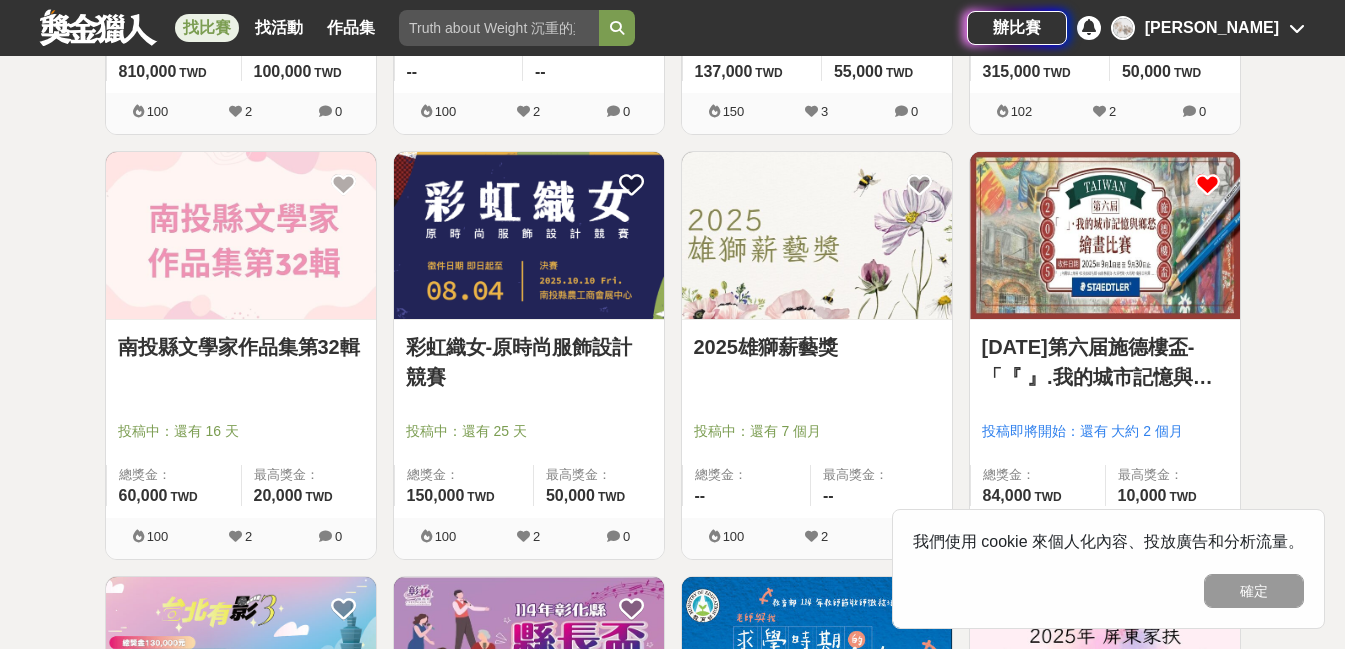 click at bounding box center (1207, 184) 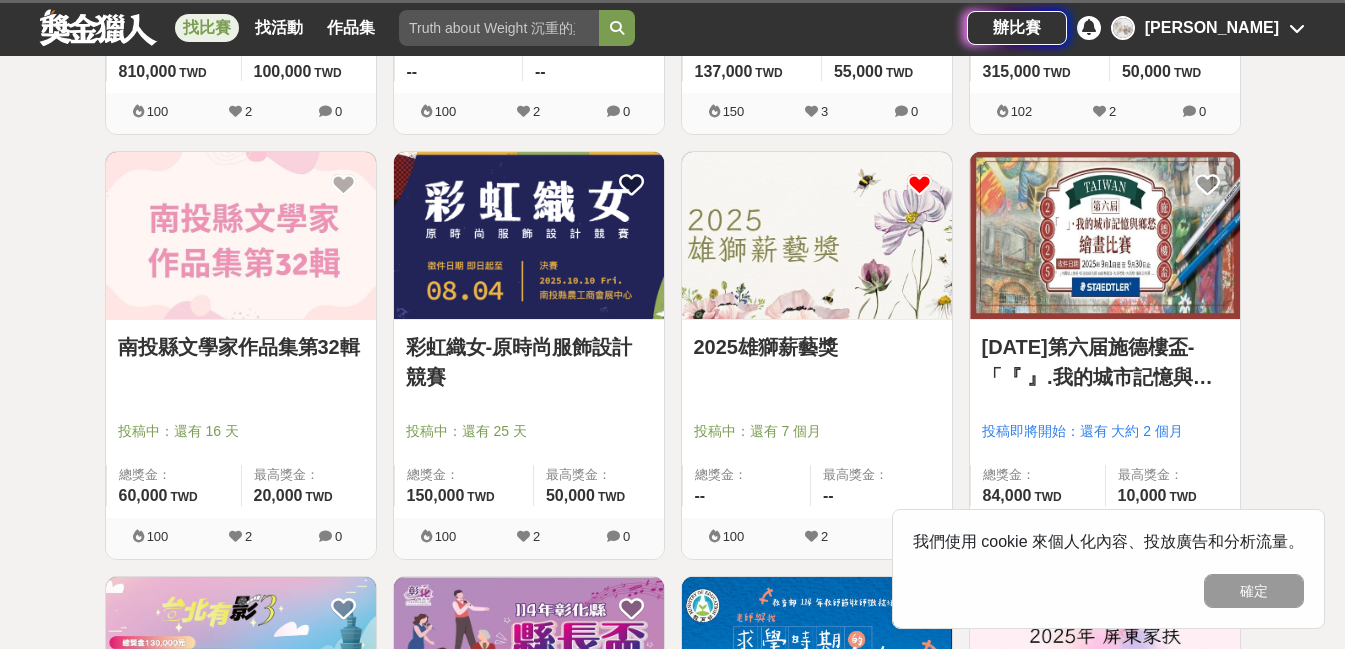 click at bounding box center [919, 184] 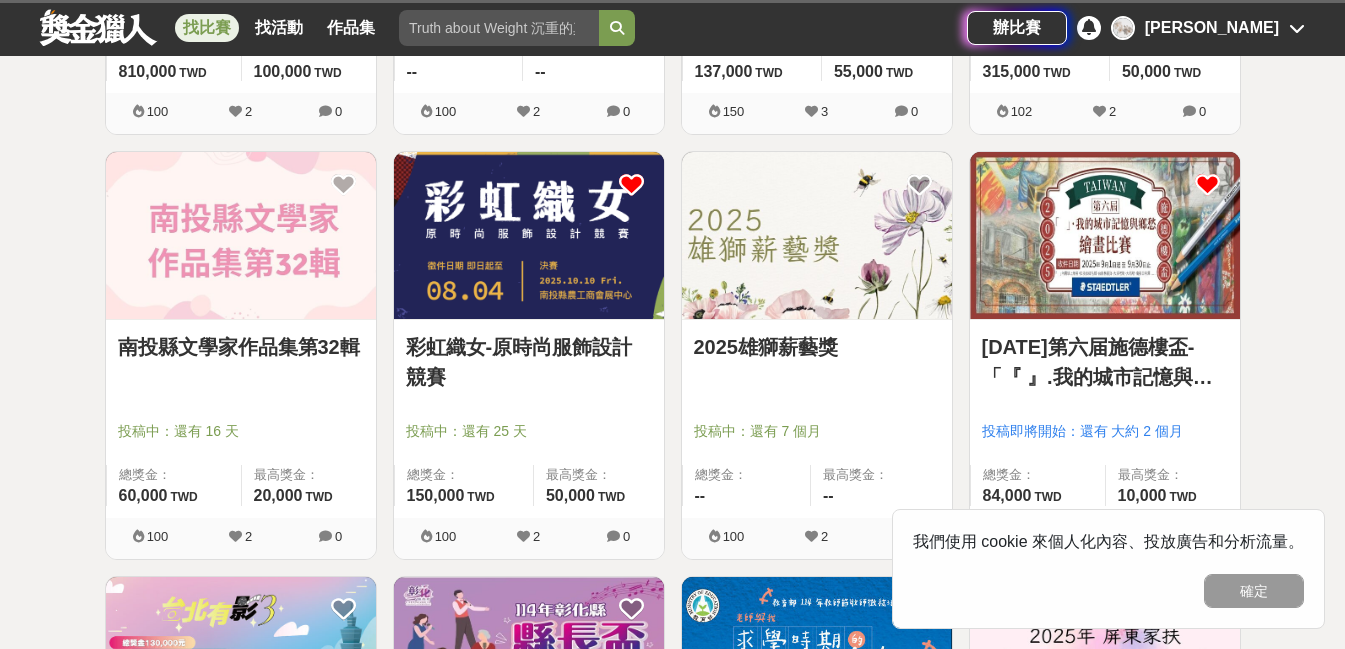 click at bounding box center [631, 184] 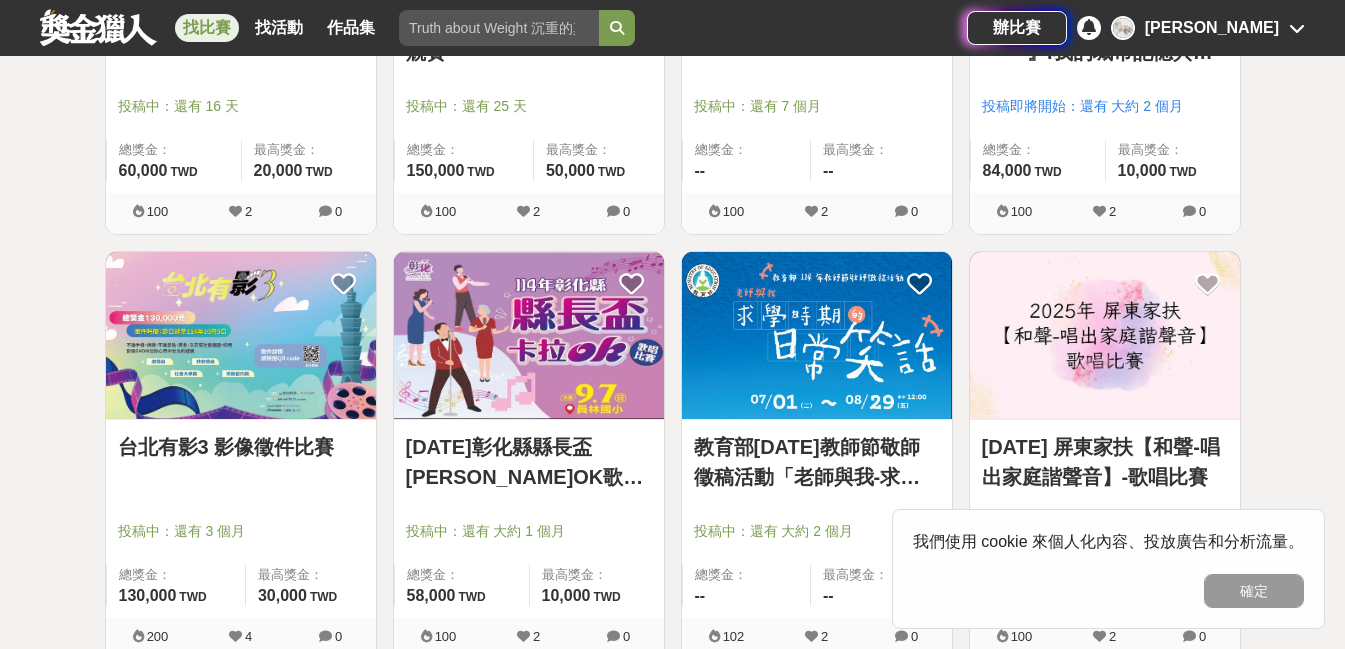 scroll, scrollTop: 1483, scrollLeft: 0, axis: vertical 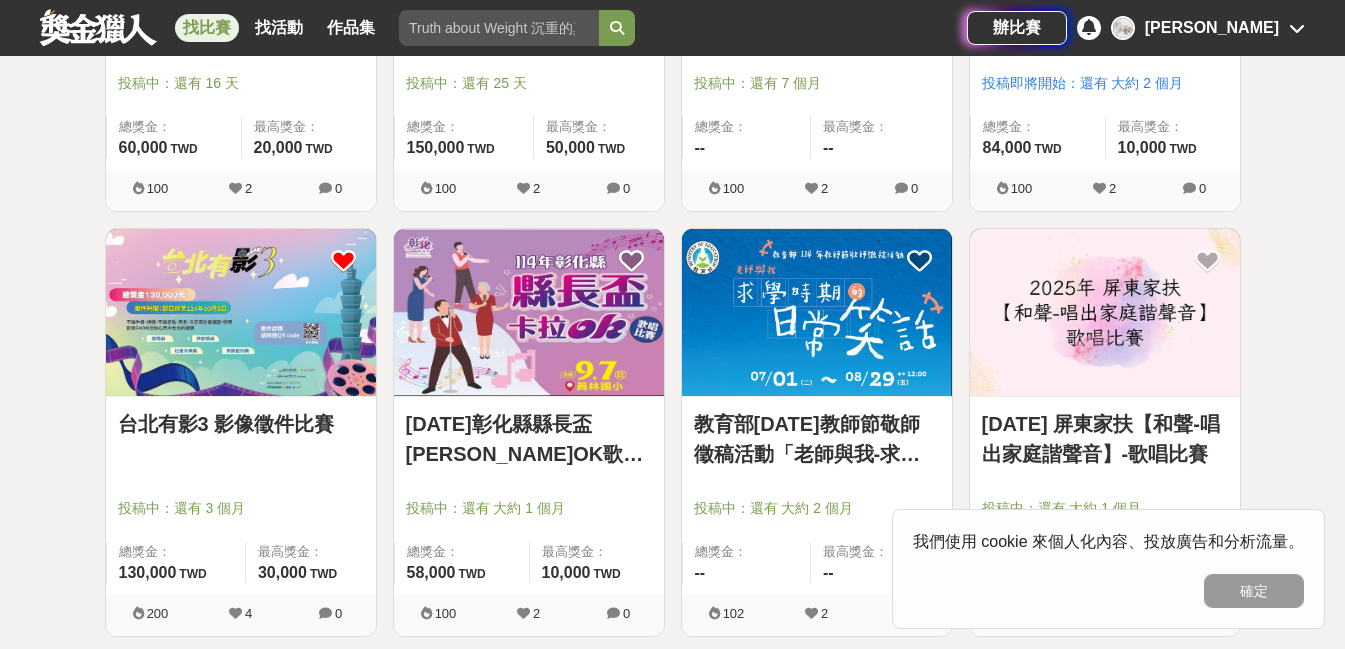click at bounding box center (343, 261) 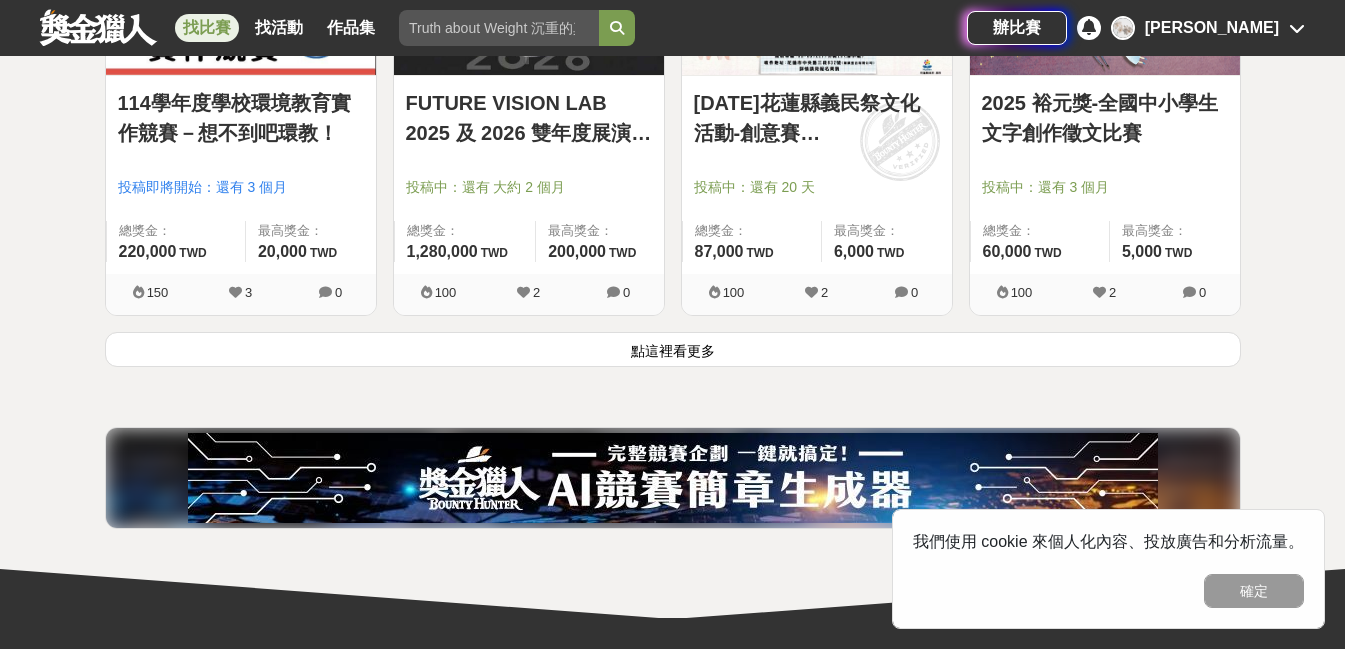 scroll, scrollTop: 2670, scrollLeft: 0, axis: vertical 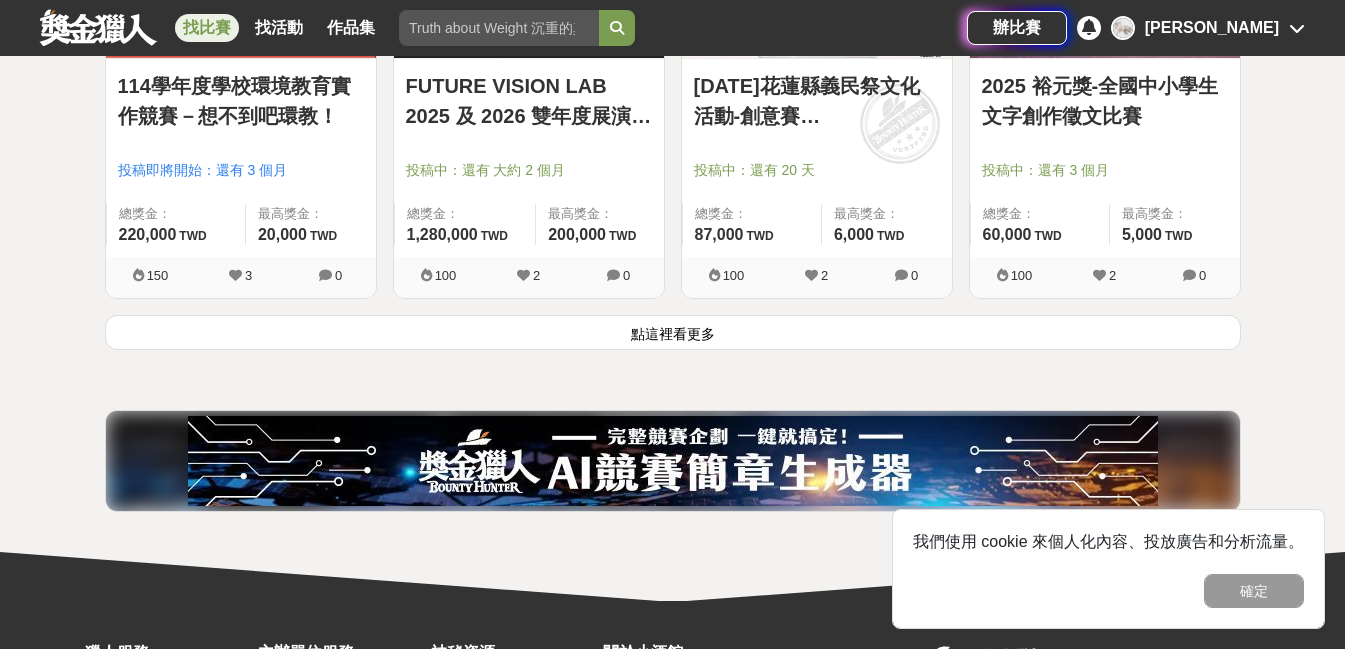 click on "點這裡看更多" at bounding box center (673, 332) 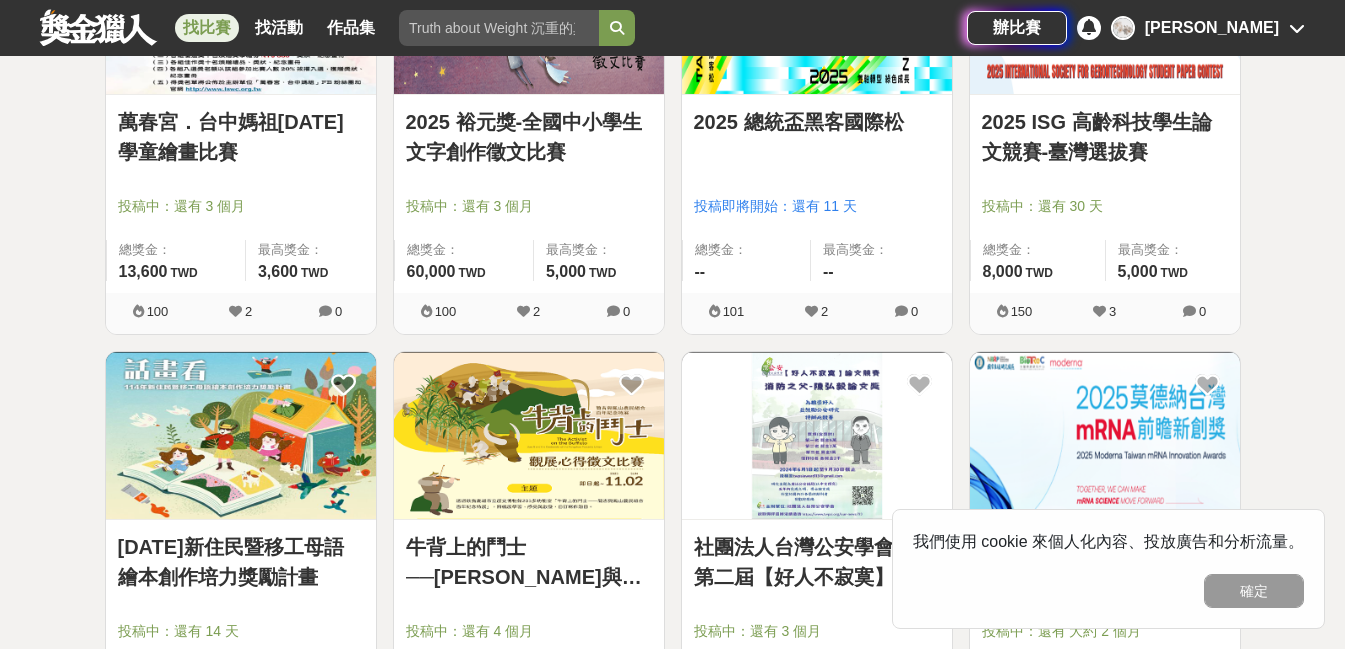 scroll, scrollTop: 3337, scrollLeft: 0, axis: vertical 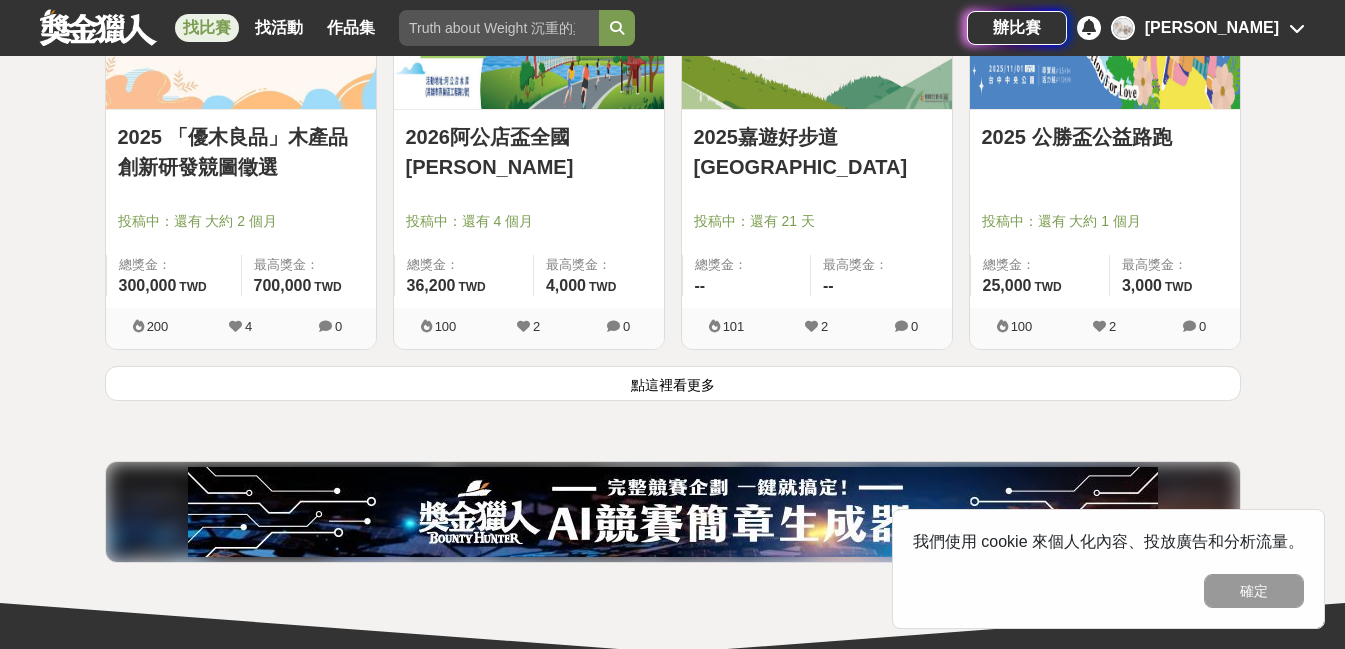 click on "點這裡看更多" at bounding box center (673, 383) 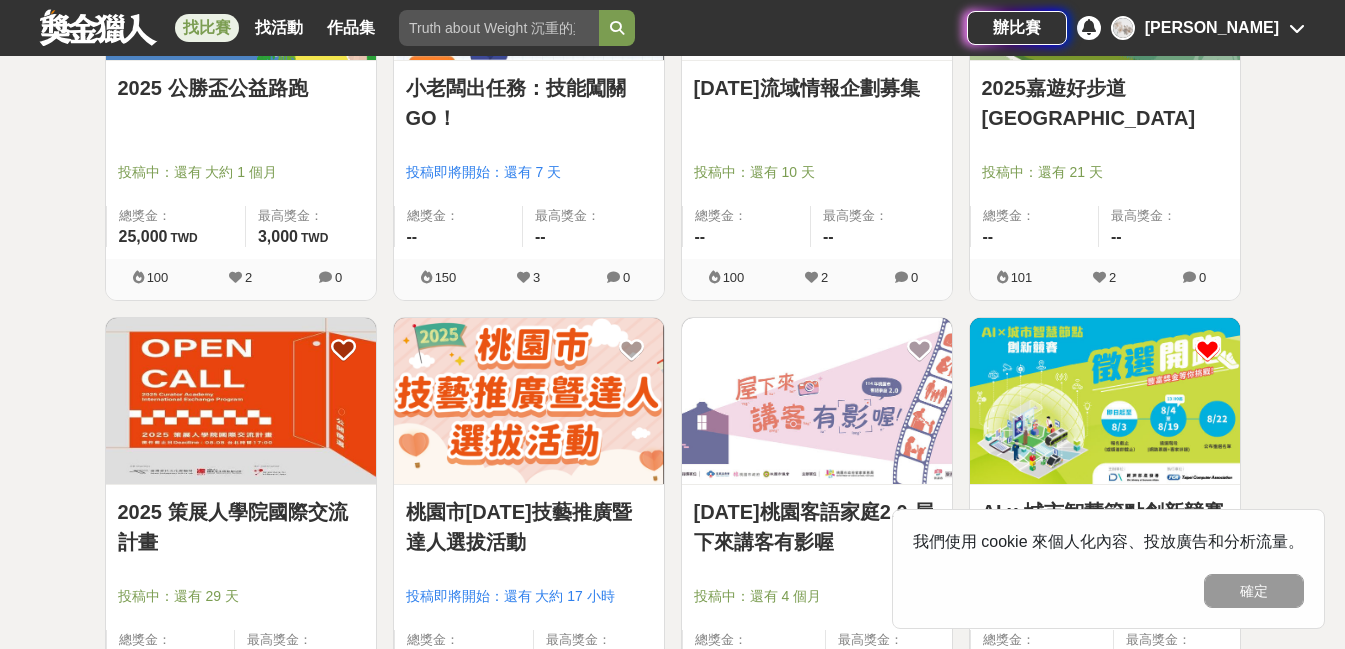 scroll, scrollTop: 6868, scrollLeft: 0, axis: vertical 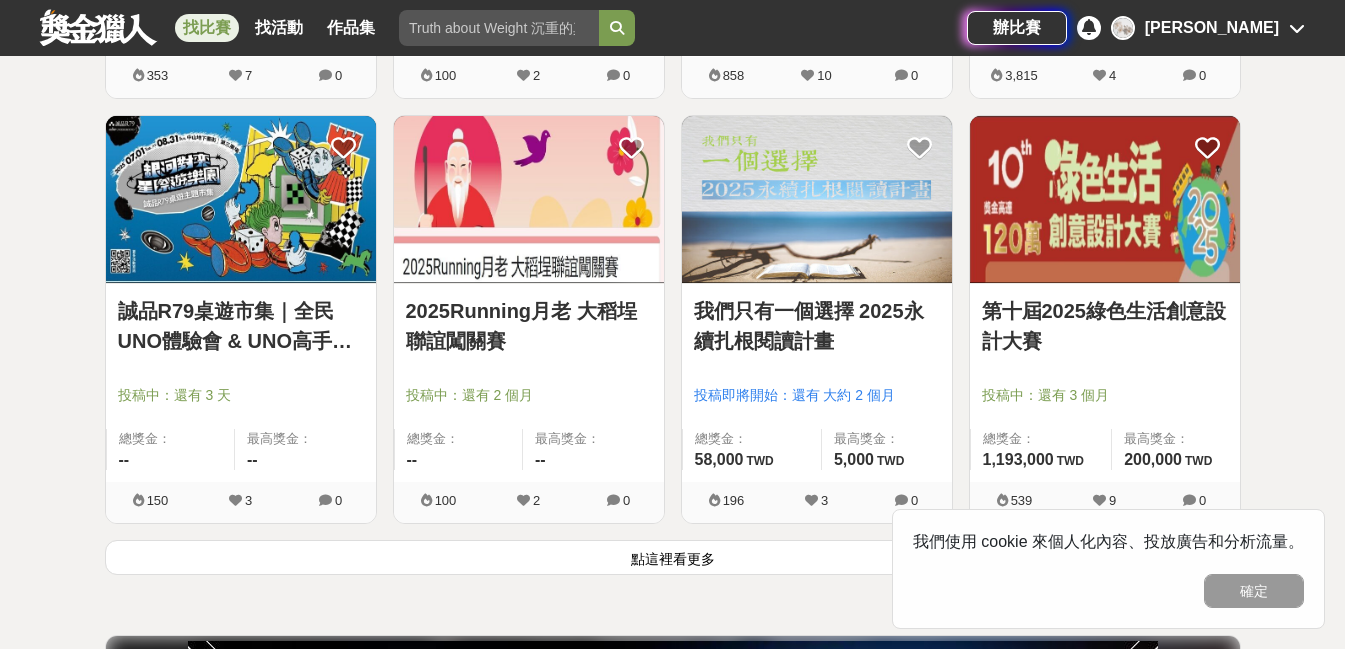 click on "點這裡看更多" at bounding box center [673, 557] 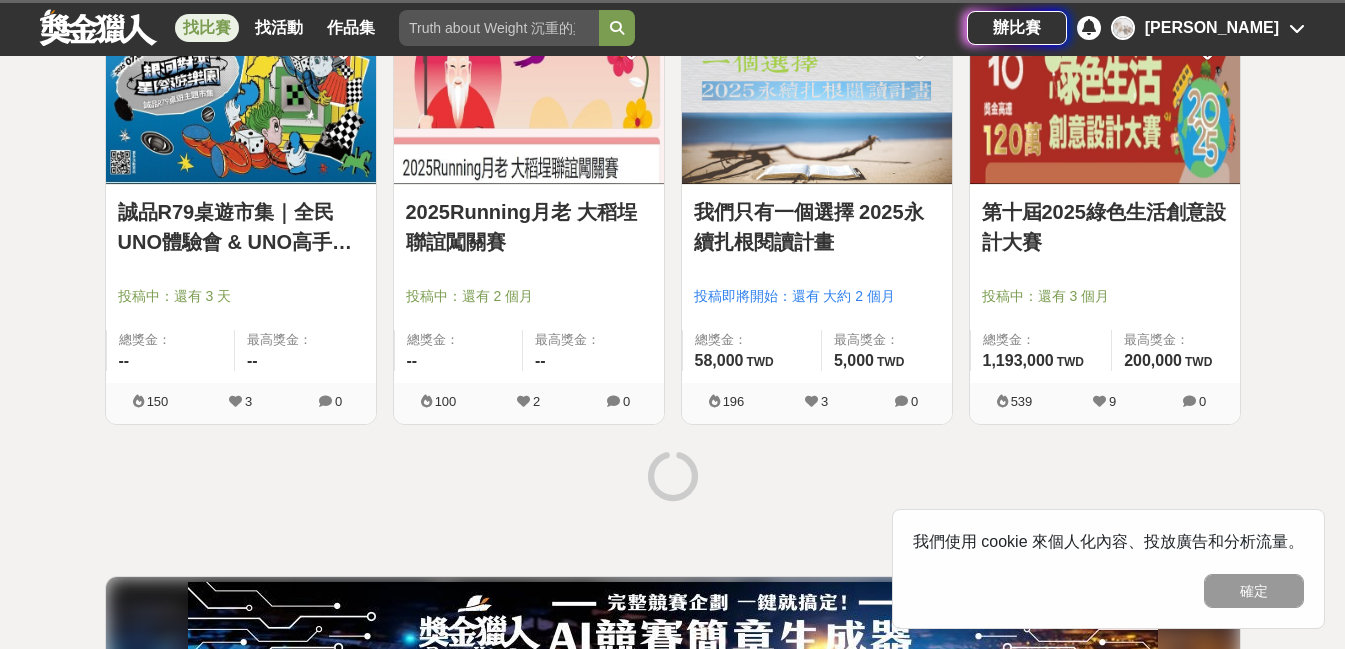 scroll, scrollTop: 7711, scrollLeft: 0, axis: vertical 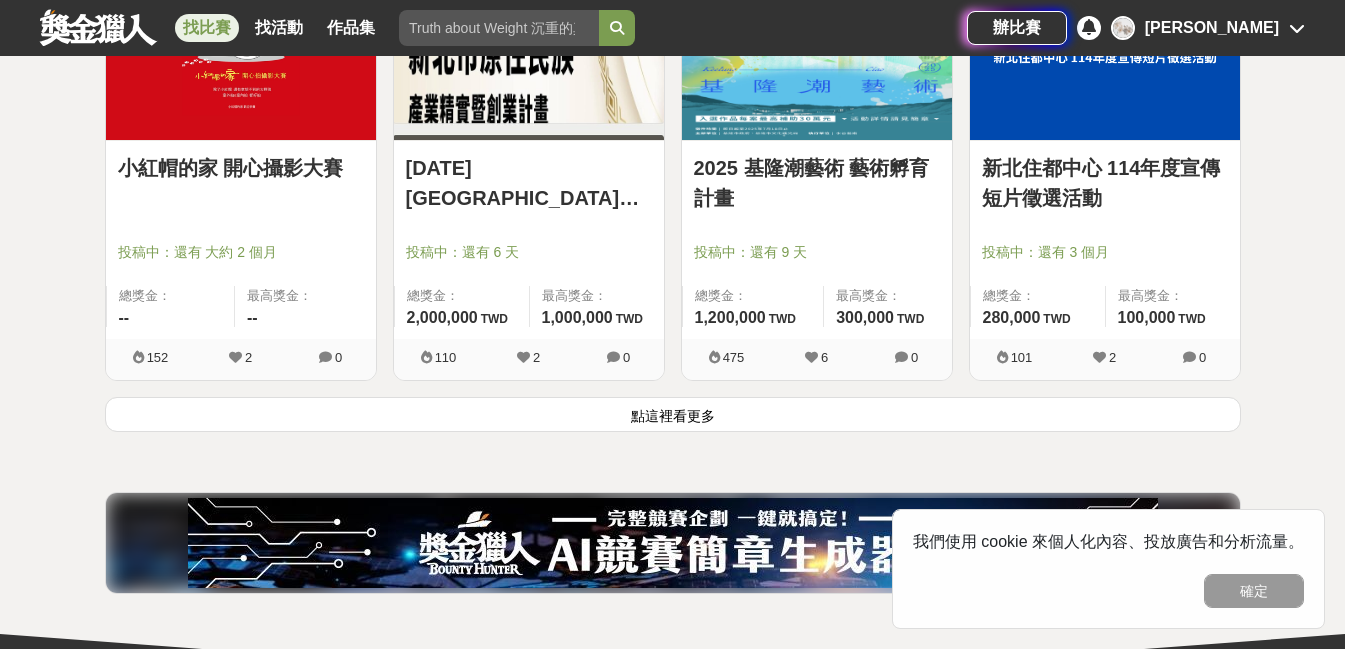 click on "點這裡看更多" at bounding box center (673, 414) 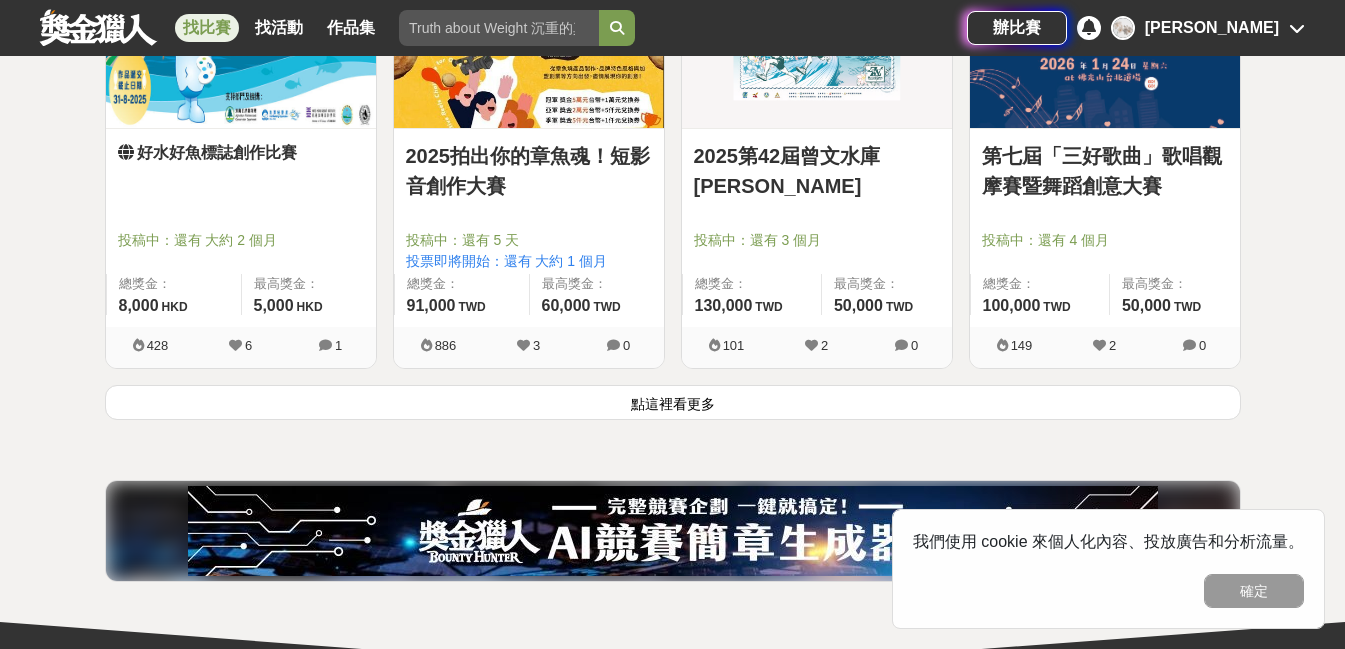 scroll, scrollTop: 12831, scrollLeft: 0, axis: vertical 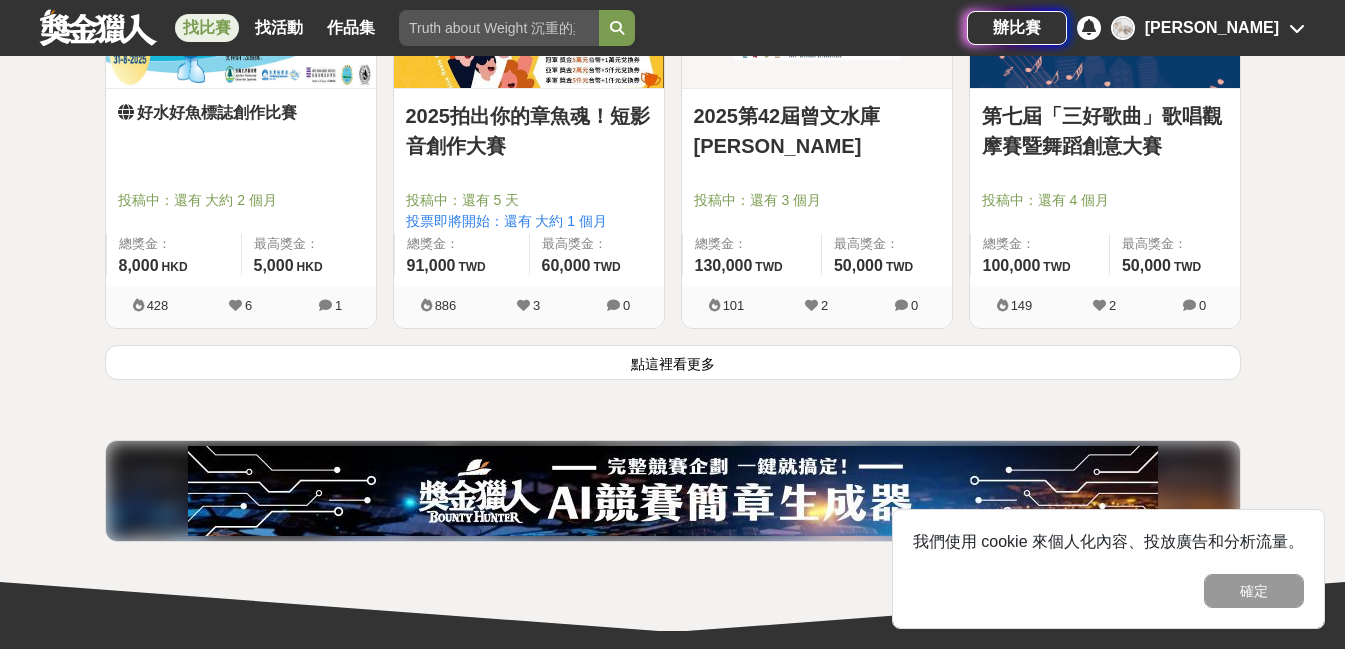 click on "點這裡看更多" at bounding box center [673, 362] 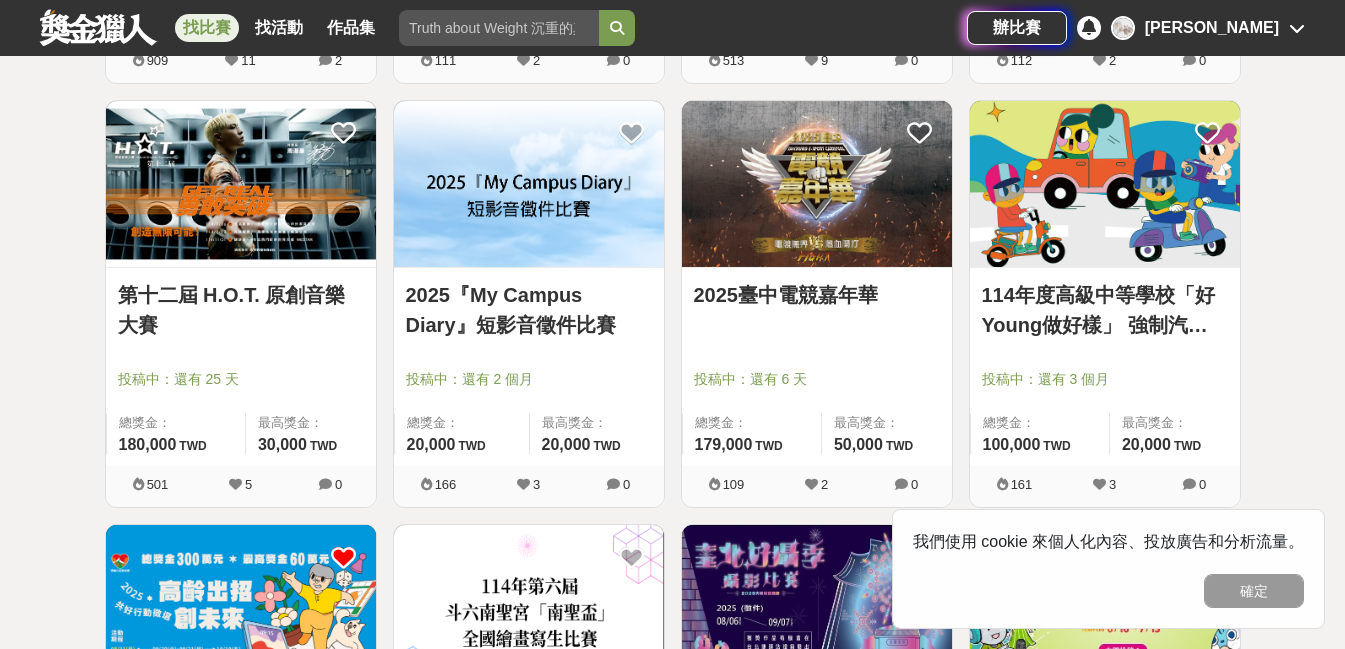 scroll, scrollTop: 14791, scrollLeft: 0, axis: vertical 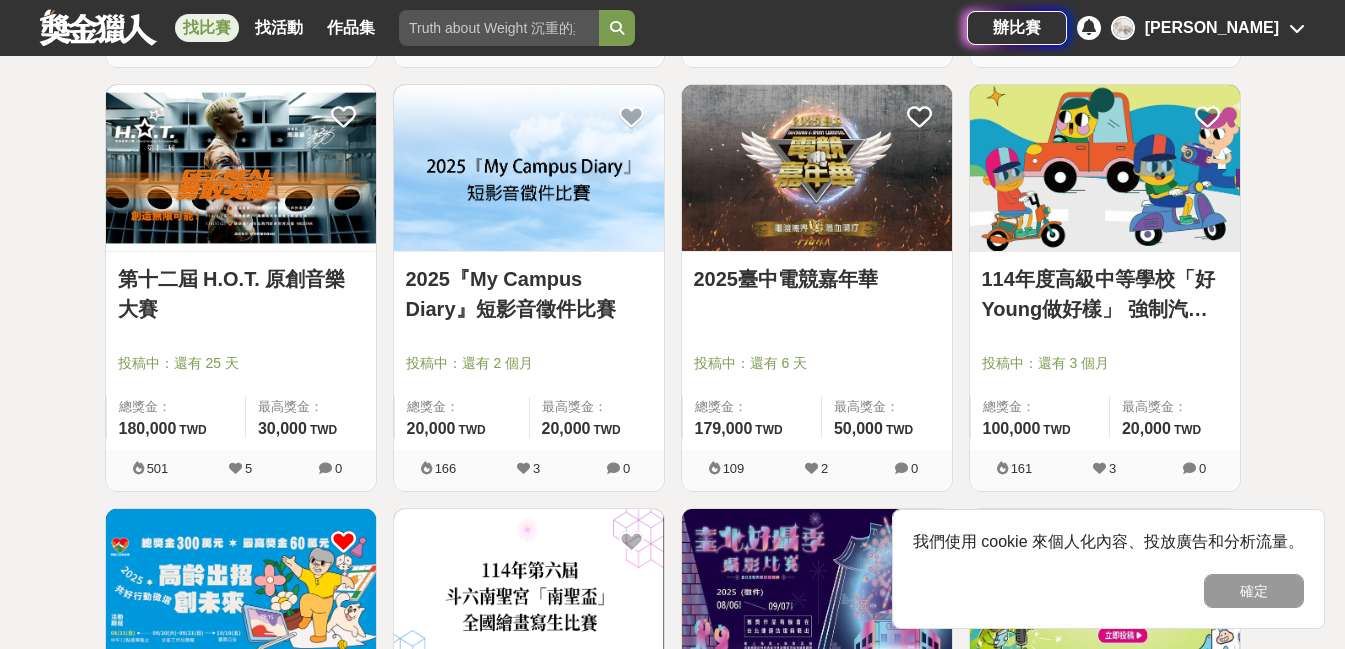 click at bounding box center [1297, 28] 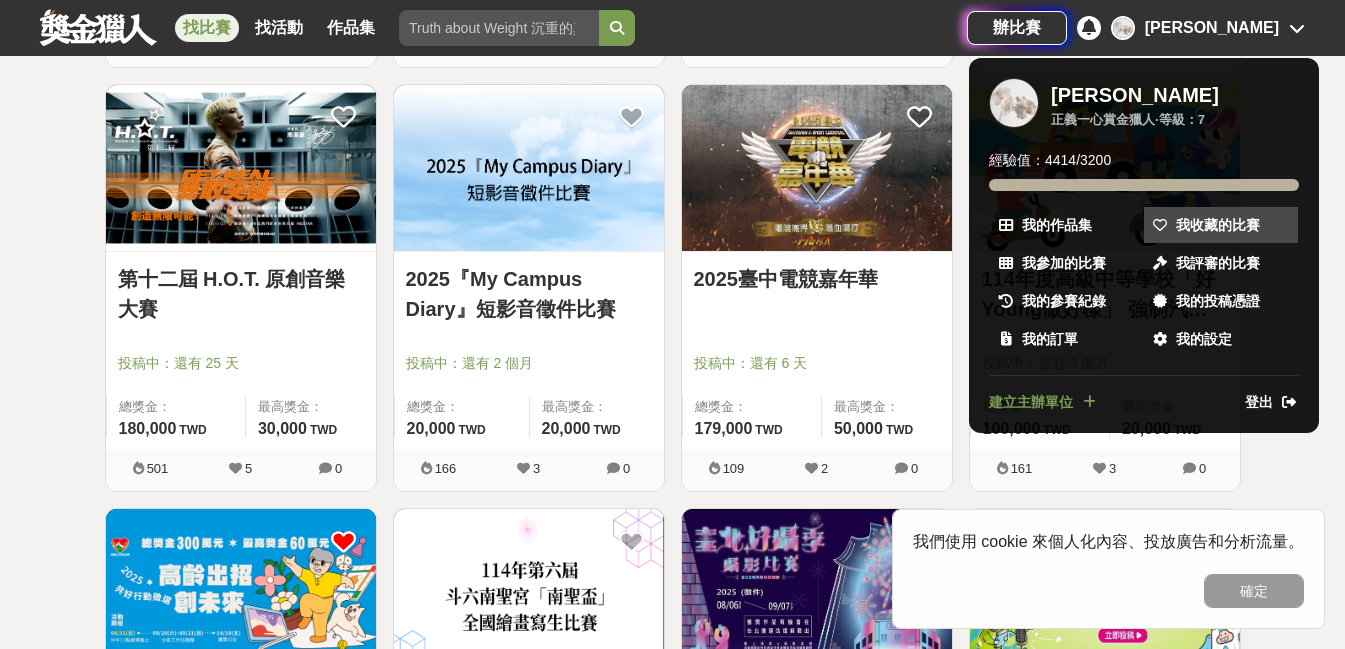click on "我收藏的比賽" at bounding box center [1218, 225] 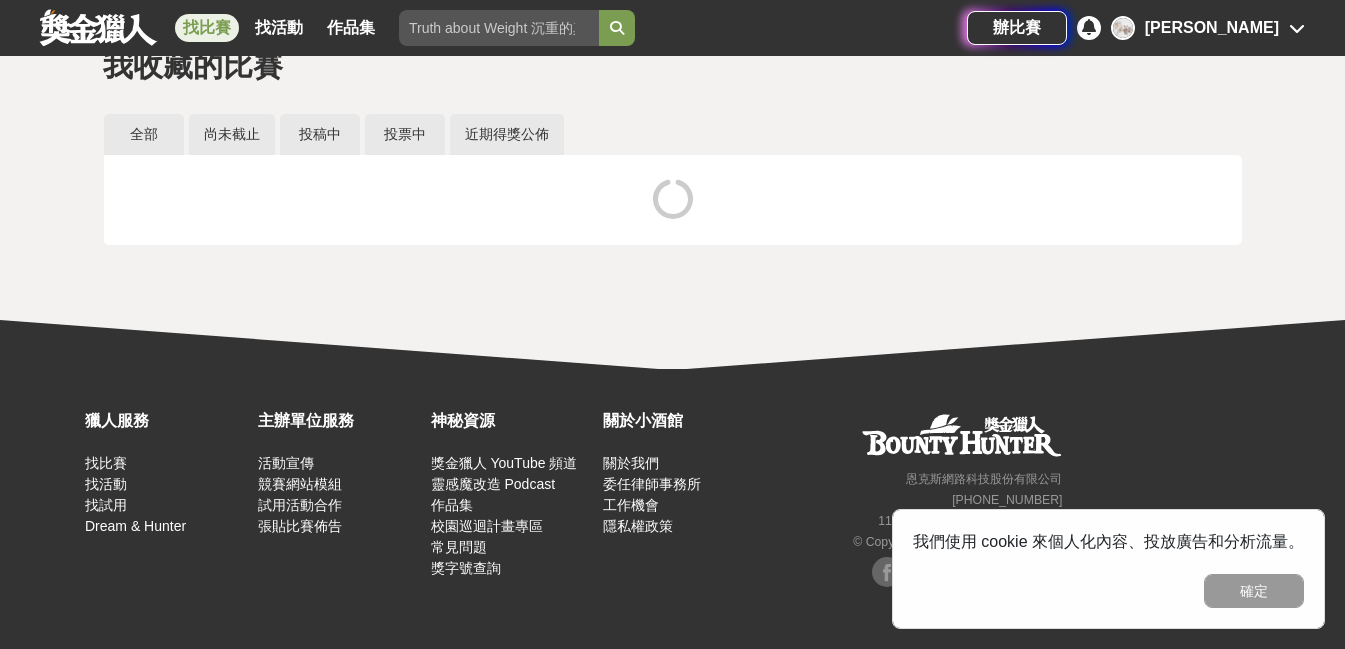 scroll, scrollTop: 0, scrollLeft: 0, axis: both 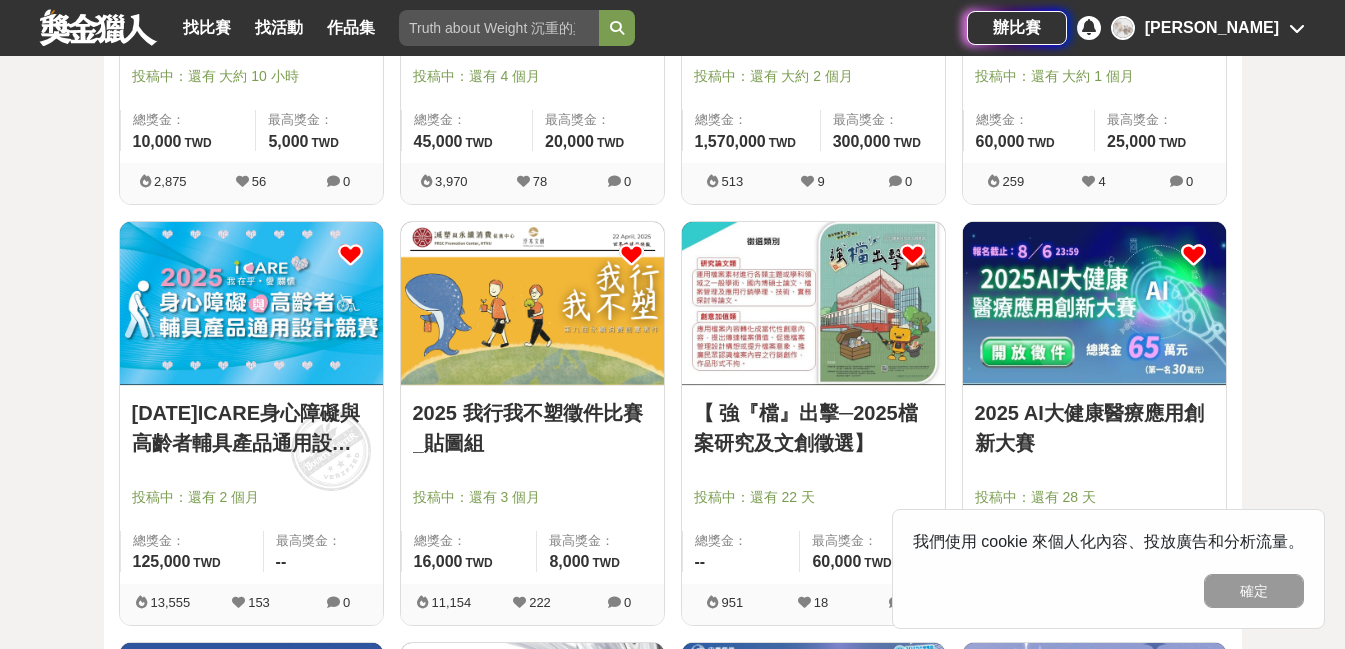 click at bounding box center (912, 254) 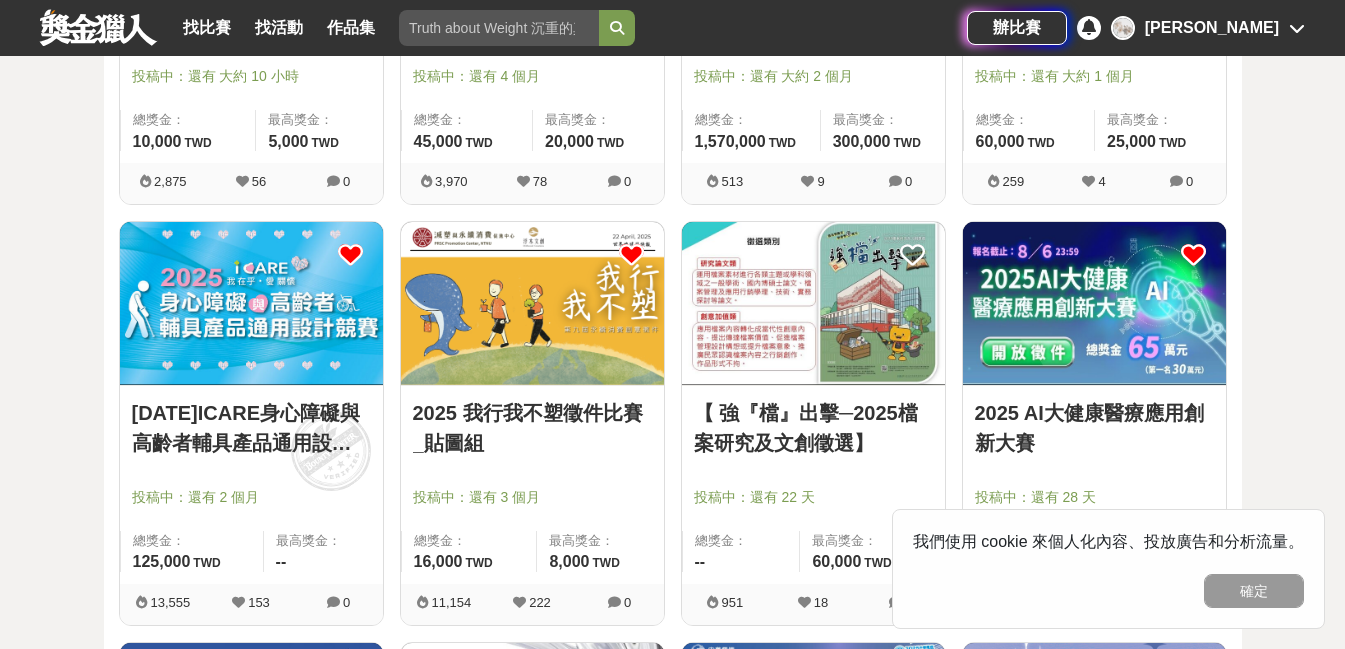 scroll, scrollTop: 2874, scrollLeft: 0, axis: vertical 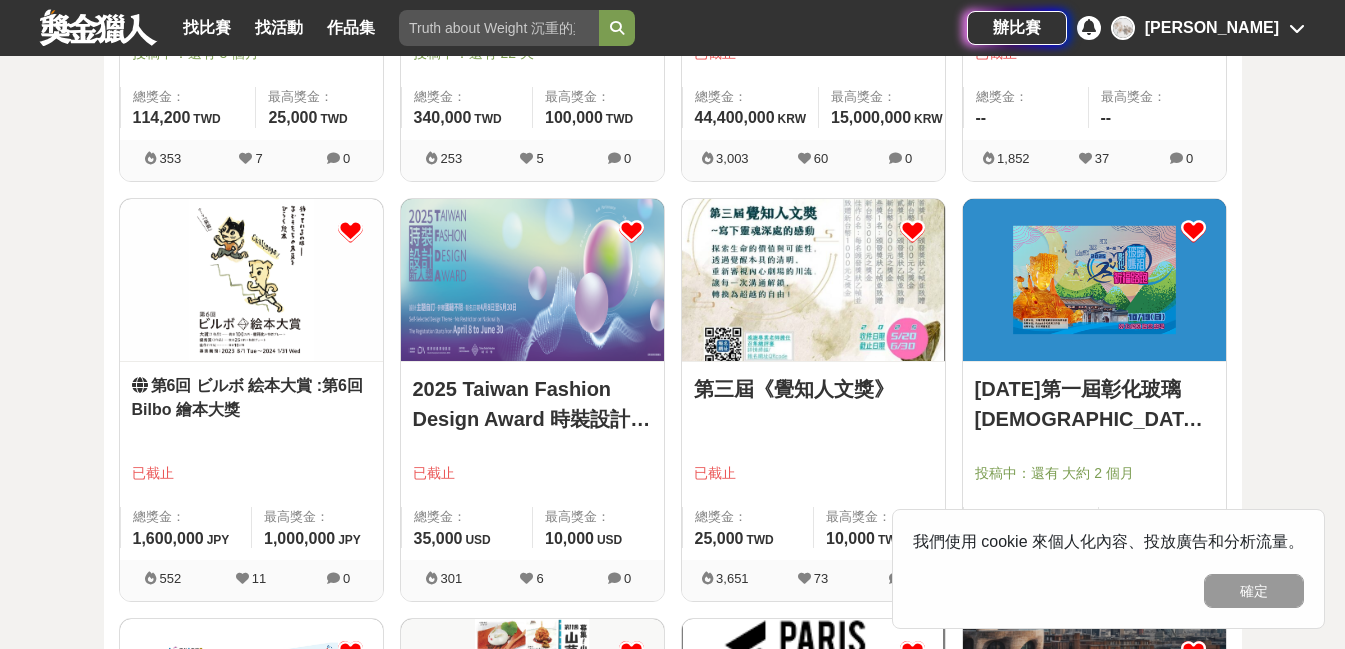click at bounding box center (912, 231) 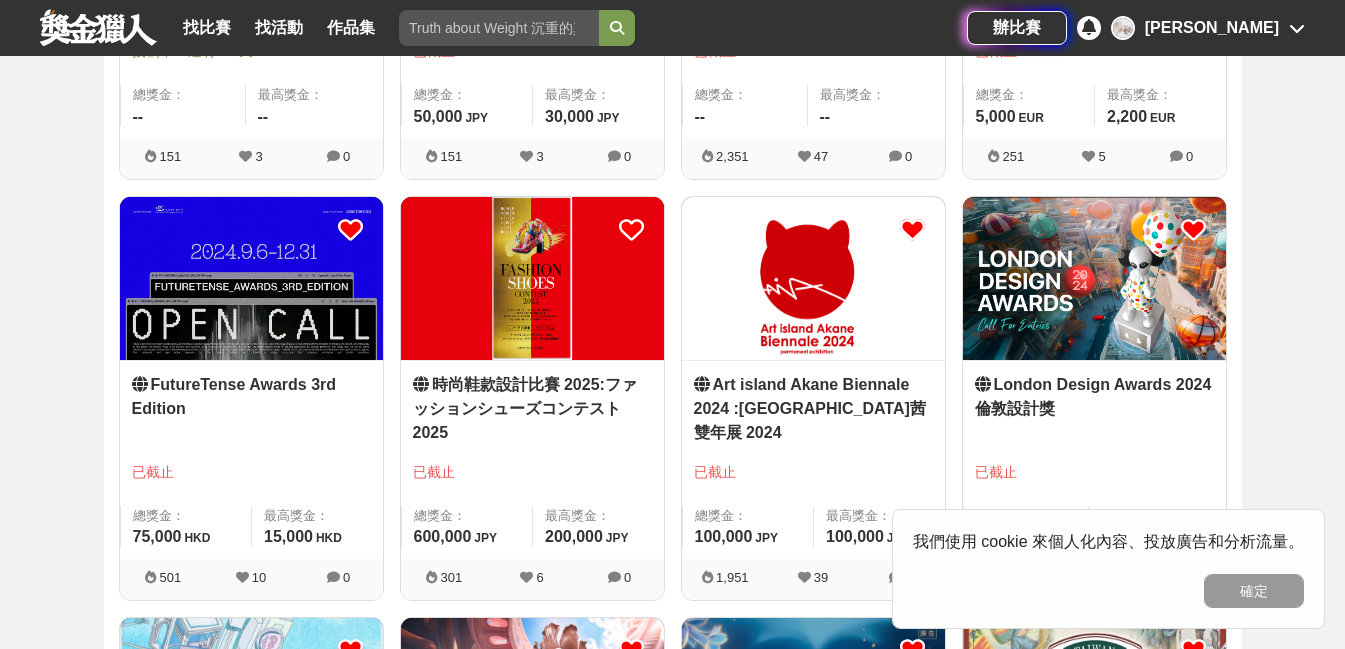 scroll, scrollTop: 6032, scrollLeft: 0, axis: vertical 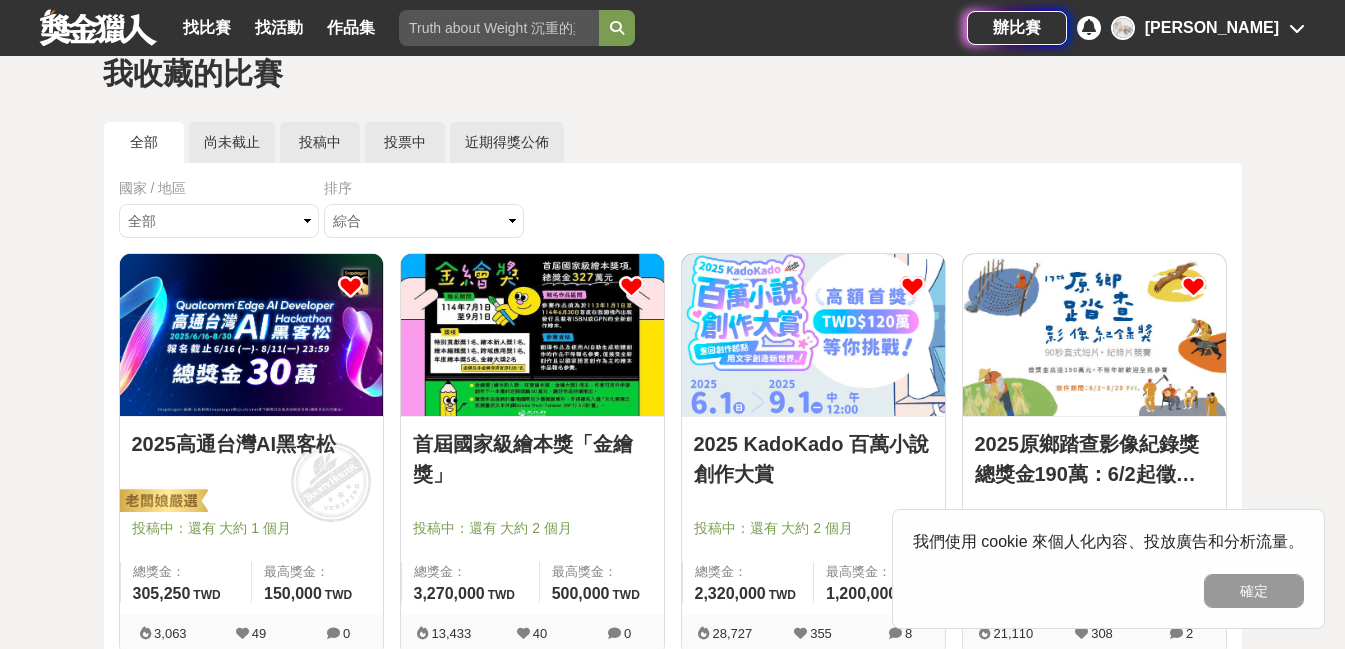 click at bounding box center [1297, 28] 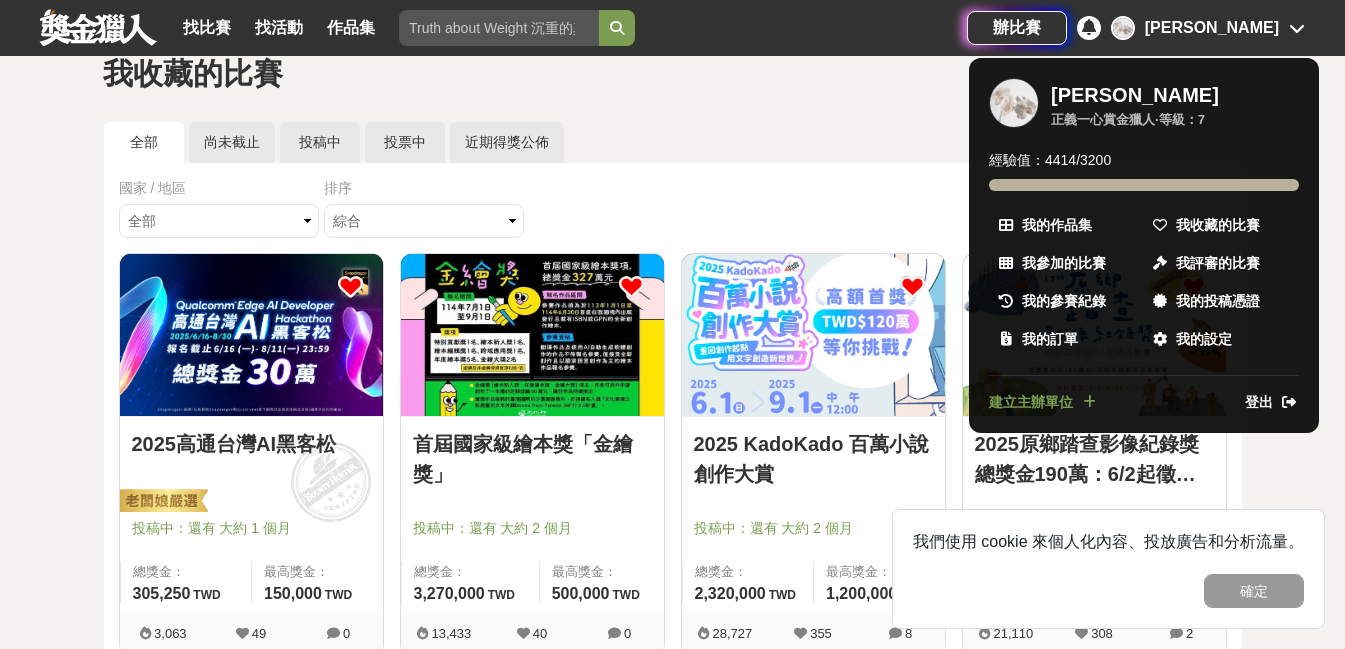 click on "登出" at bounding box center [1259, 402] 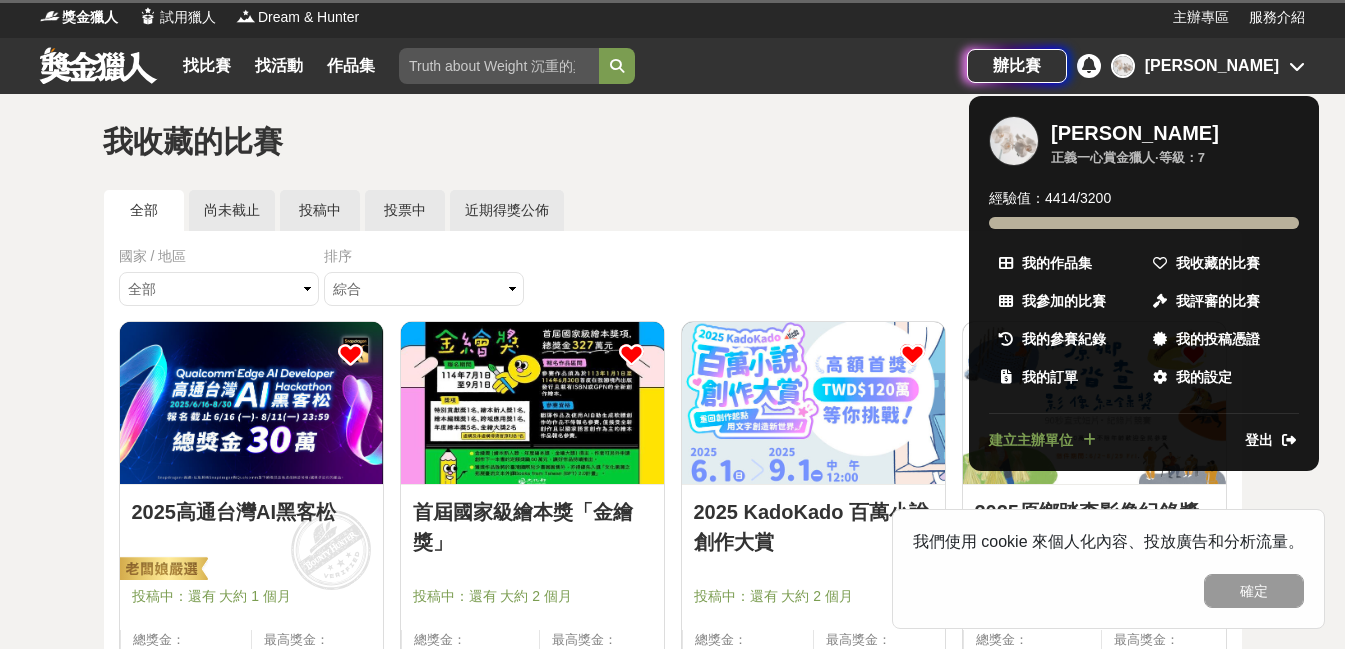scroll, scrollTop: 0, scrollLeft: 0, axis: both 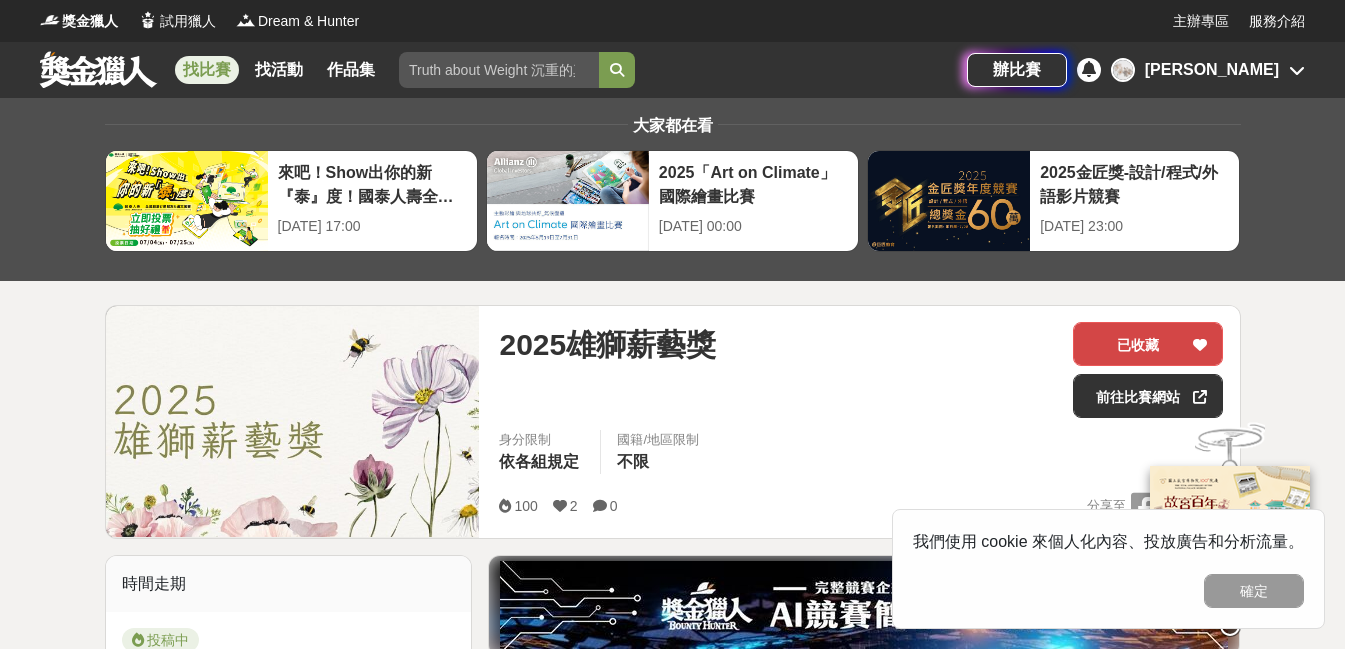 click on "已收藏" at bounding box center (1148, 344) 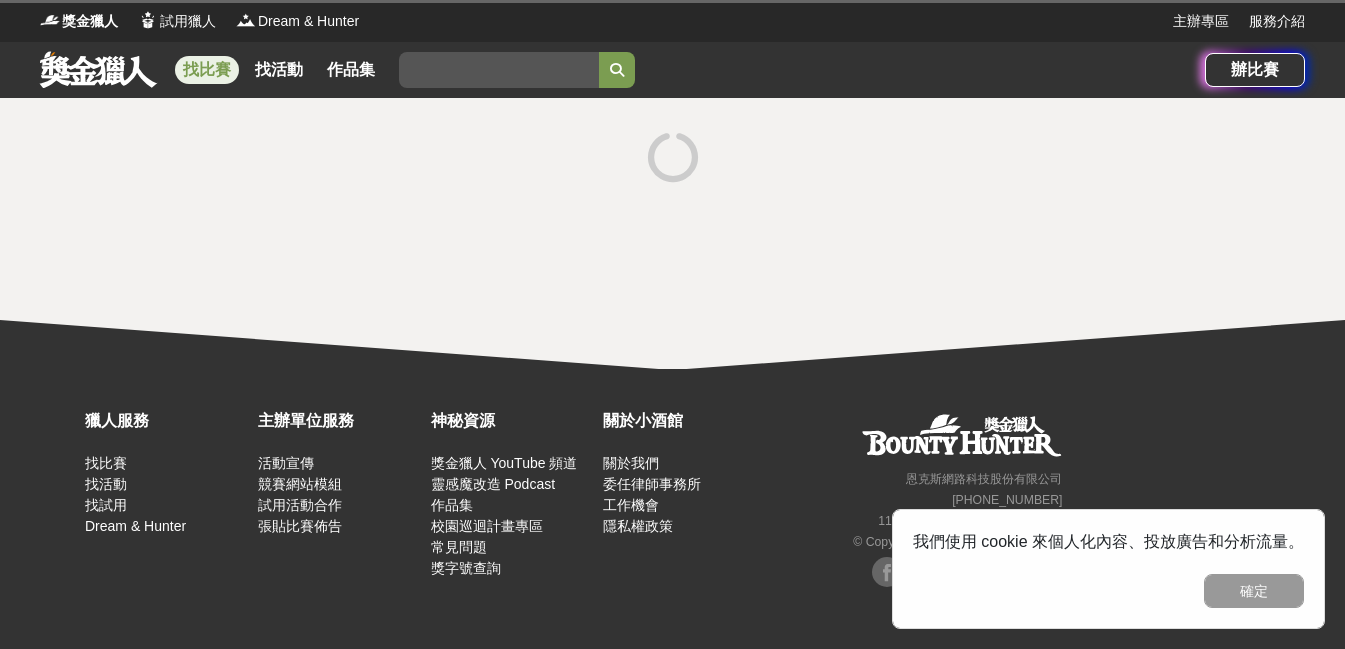 scroll, scrollTop: 0, scrollLeft: 0, axis: both 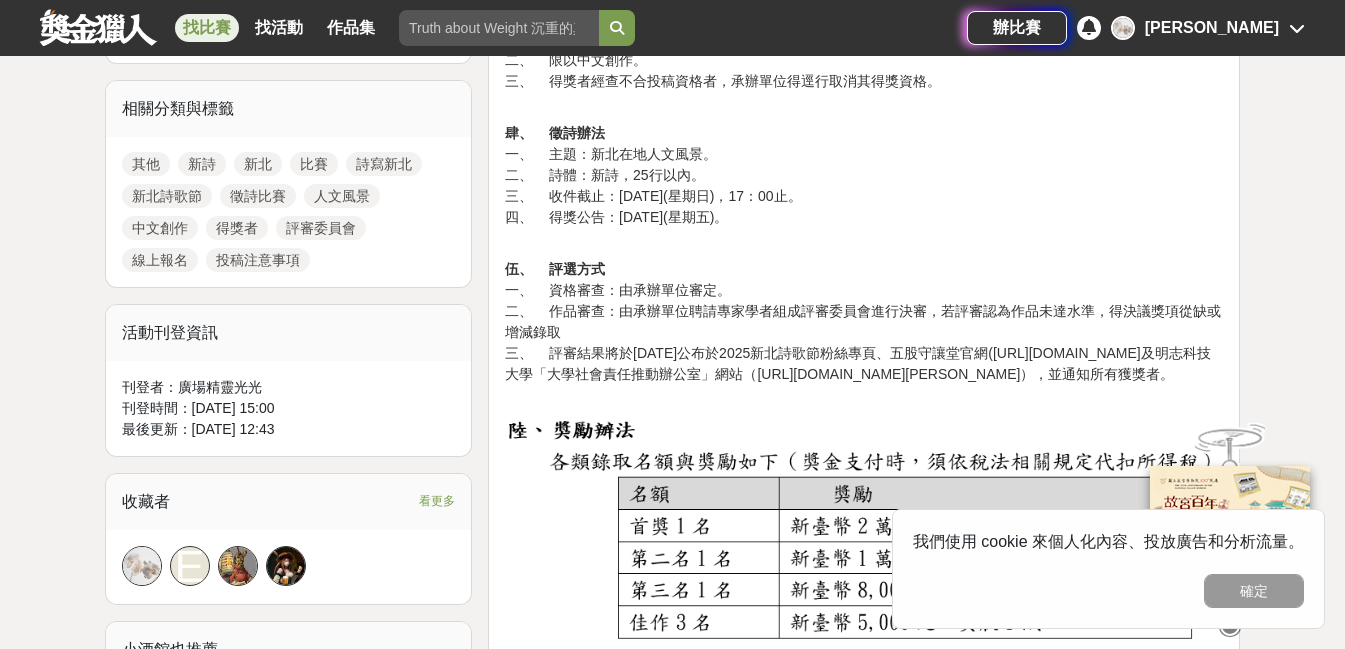 click on "伍、    評選方式 一、    資格審查：由承辦單位審定。 二、    作品審查：由承辦單位聘請專家學者組成評審委員會進行決審，若評審認為作品未達水準，得決議獎項從缺或增減錄取 三、    評審結果將於114年8月22日公布於2025新北詩歌節粉絲專頁、五股守讓堂官網(https://www.culture.ntpc.gov.tw/wgsrh)及明志科技大學「大學社會責任推動辦公室」網站（https://usr.mcut.edu.tw/?Lang=zh-tw），並通知所有獲獎者。" at bounding box center (864, 311) 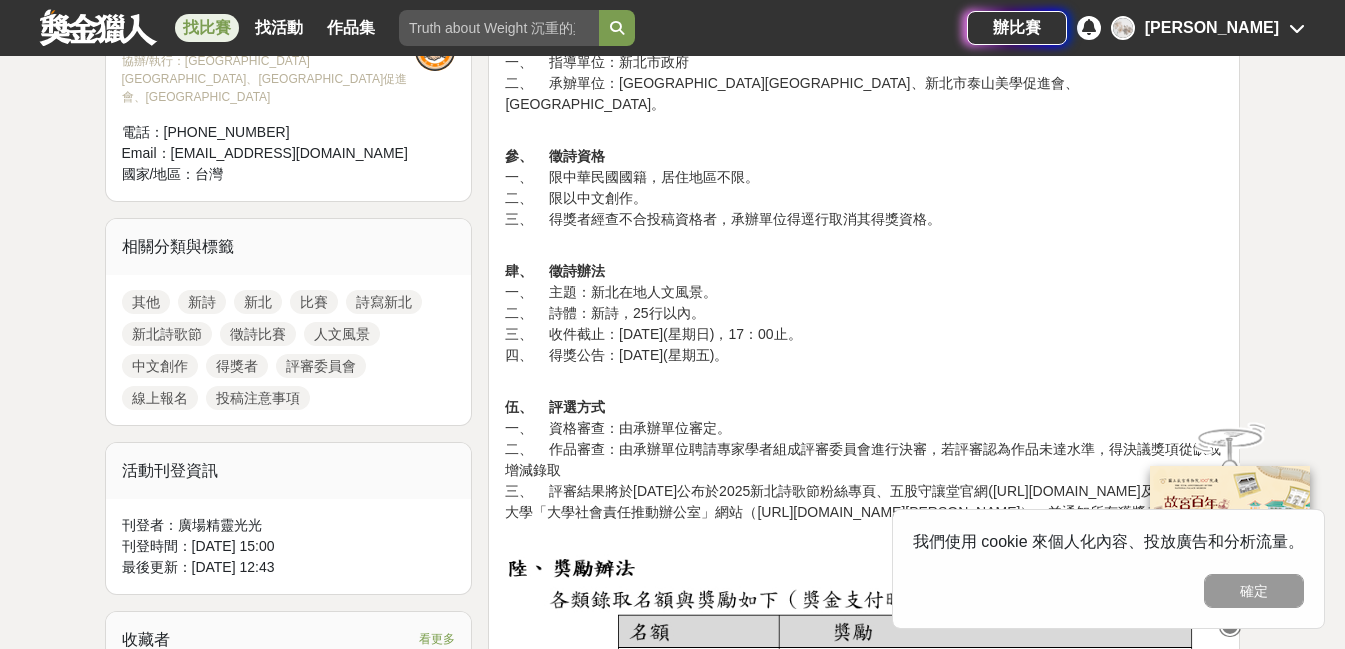 scroll, scrollTop: 858, scrollLeft: 0, axis: vertical 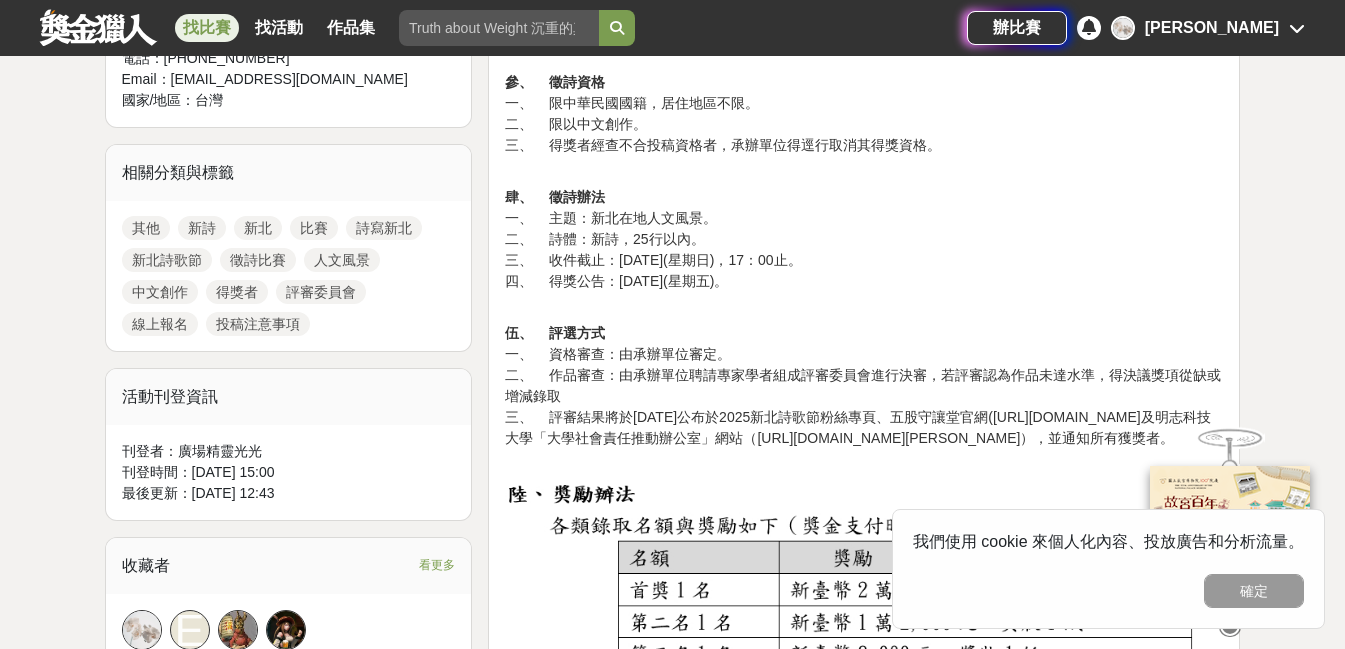 drag, startPoint x: 850, startPoint y: 404, endPoint x: 840, endPoint y: 446, distance: 43.174065 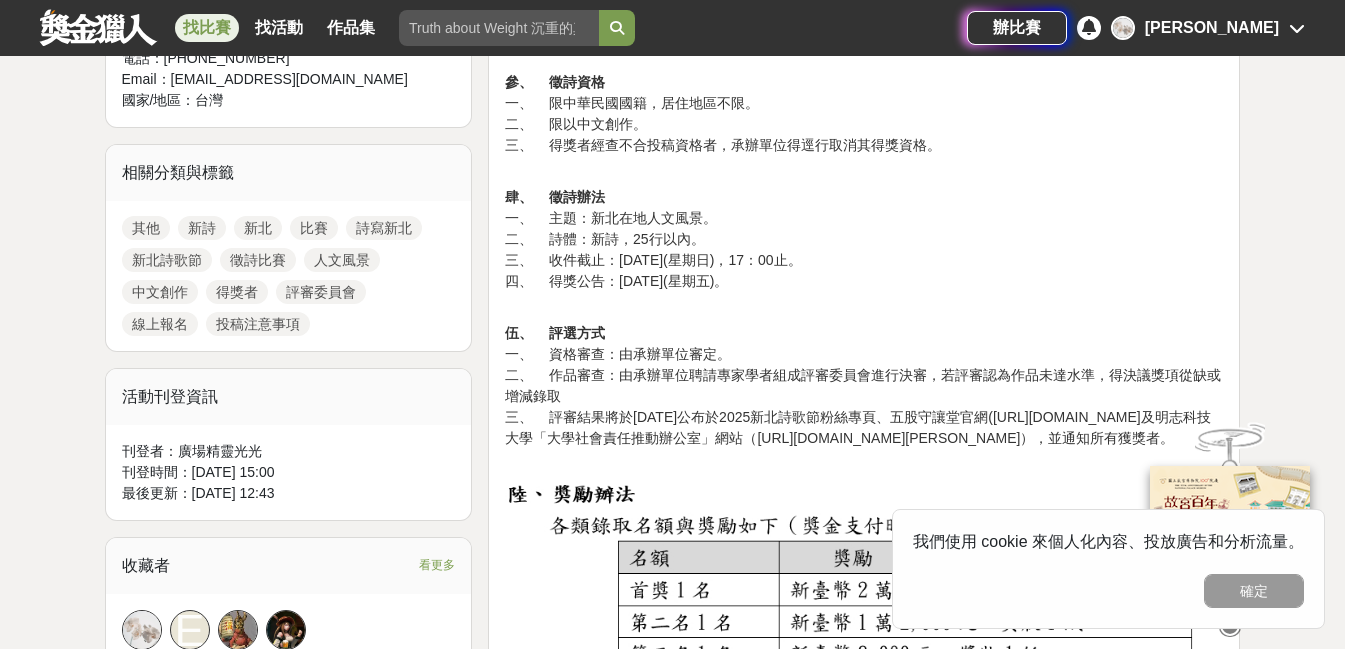 click on "伍、    評選方式 一、    資格審查：由承辦單位審定。 二、    作品審查：由承辦單位聘請專家學者組成評審委員會進行決審，若評審認為作品未達水準，得決議獎項從缺或增減錄取 三、    評審結果將於114年8月22日公布於2025新北詩歌節粉絲專頁、五股守讓堂官網(https://www.culture.ntpc.gov.tw/wgsrh)及明志科技大學「大學社會責任推動辦公室」網站（https://usr.mcut.edu.tw/?Lang=zh-tw），並通知所有獲獎者。" at bounding box center (864, 375) 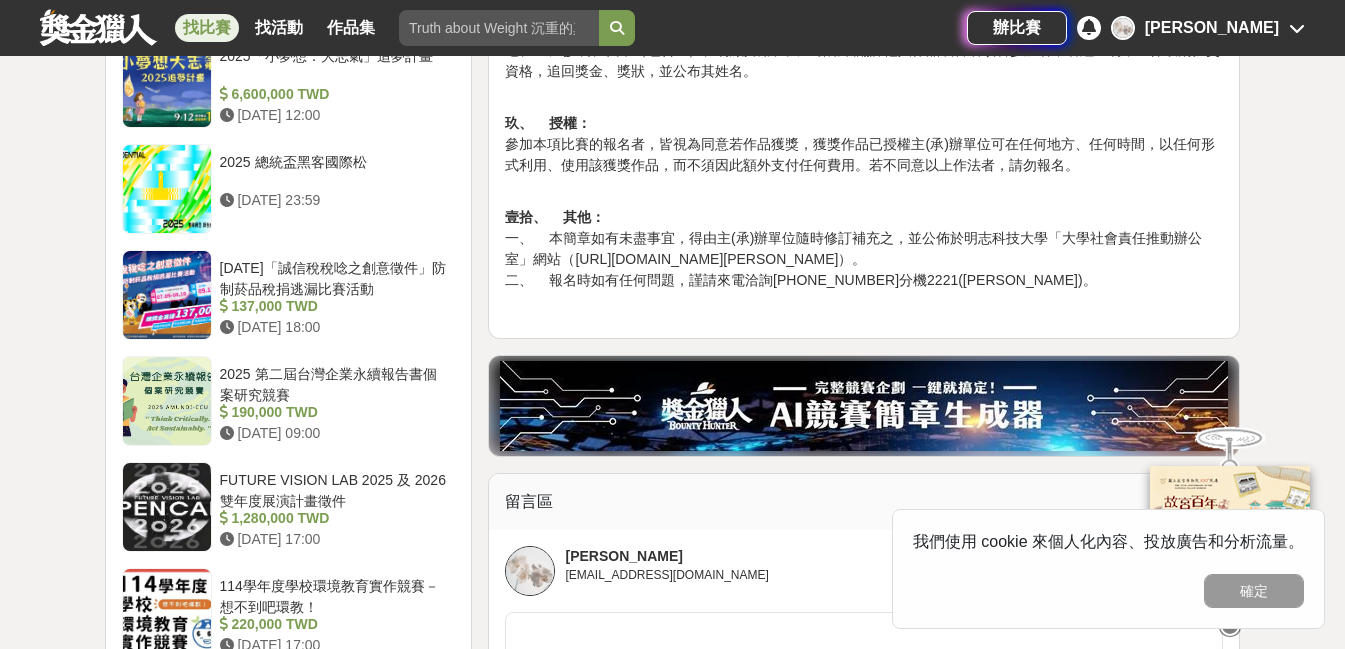 scroll, scrollTop: 1898, scrollLeft: 0, axis: vertical 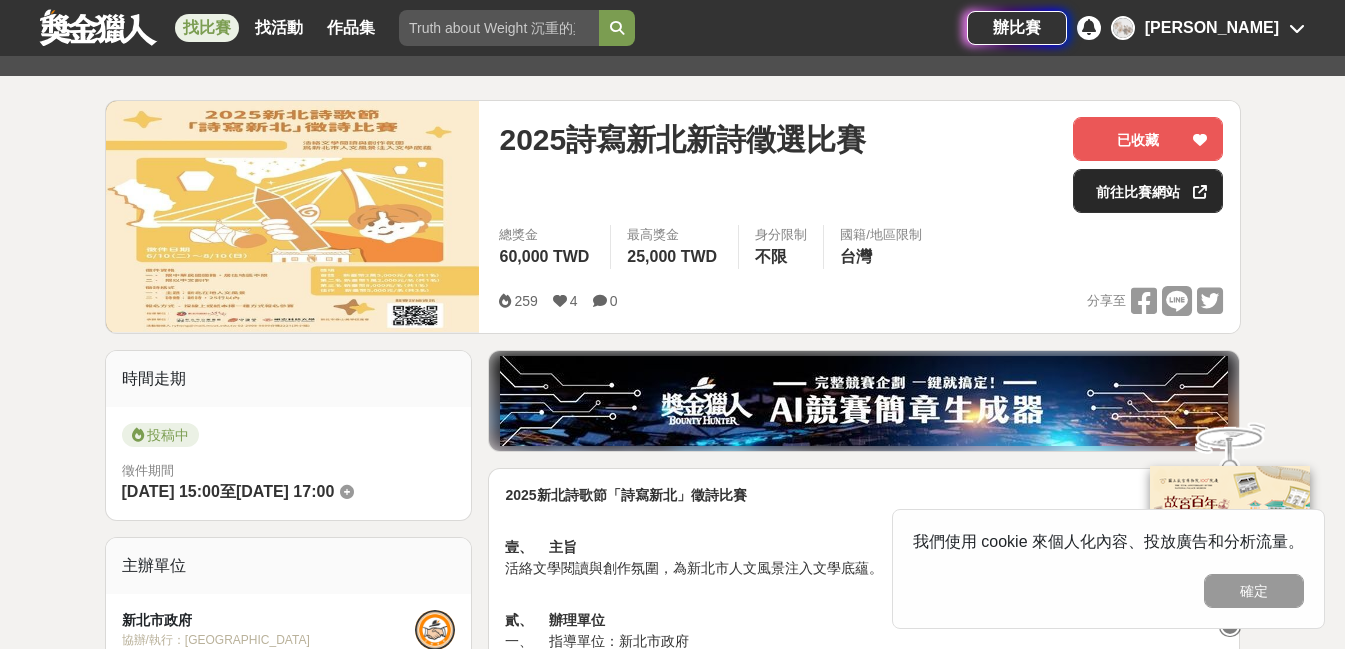 click on "前往比賽網站" at bounding box center (1148, 191) 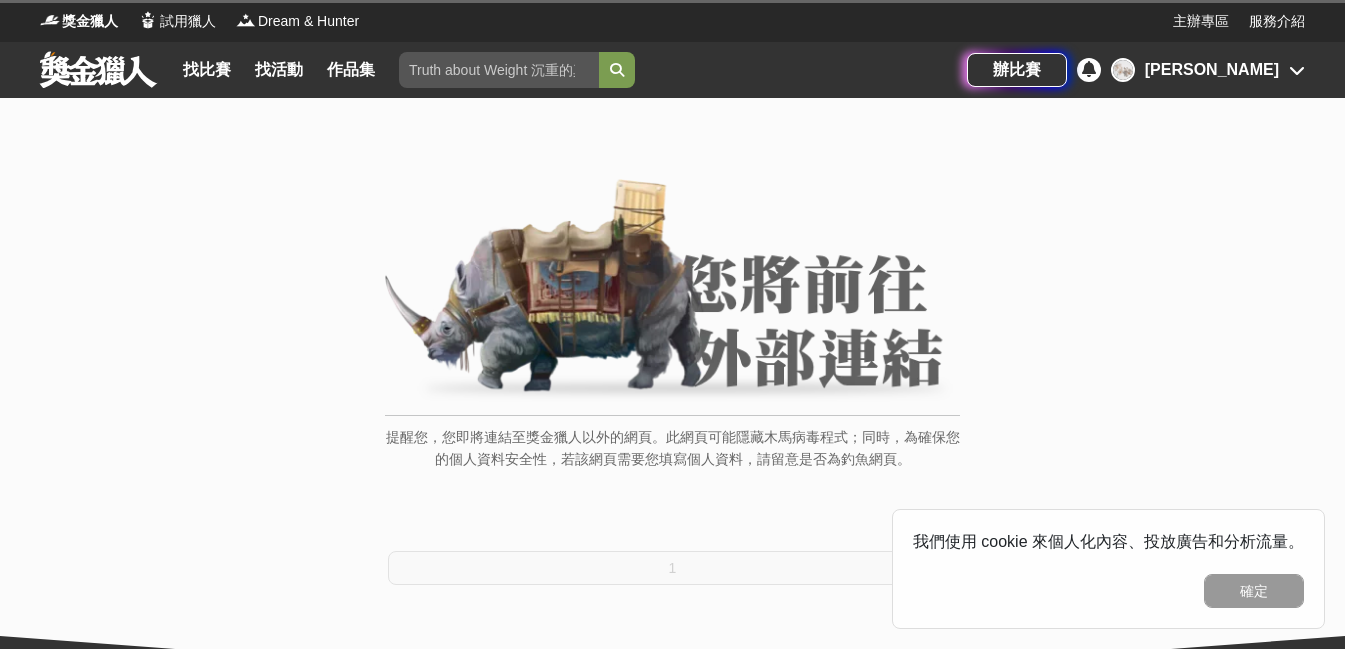 scroll, scrollTop: 0, scrollLeft: 0, axis: both 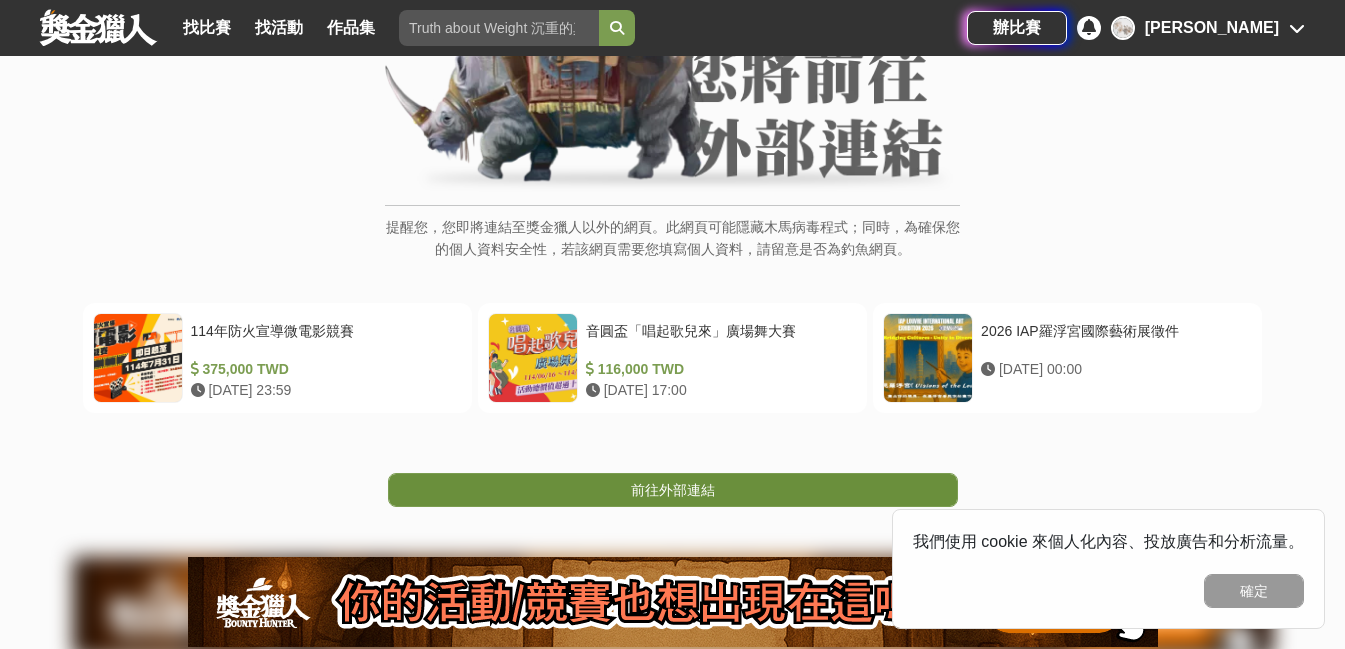 click on "前往外部連結" at bounding box center [673, 490] 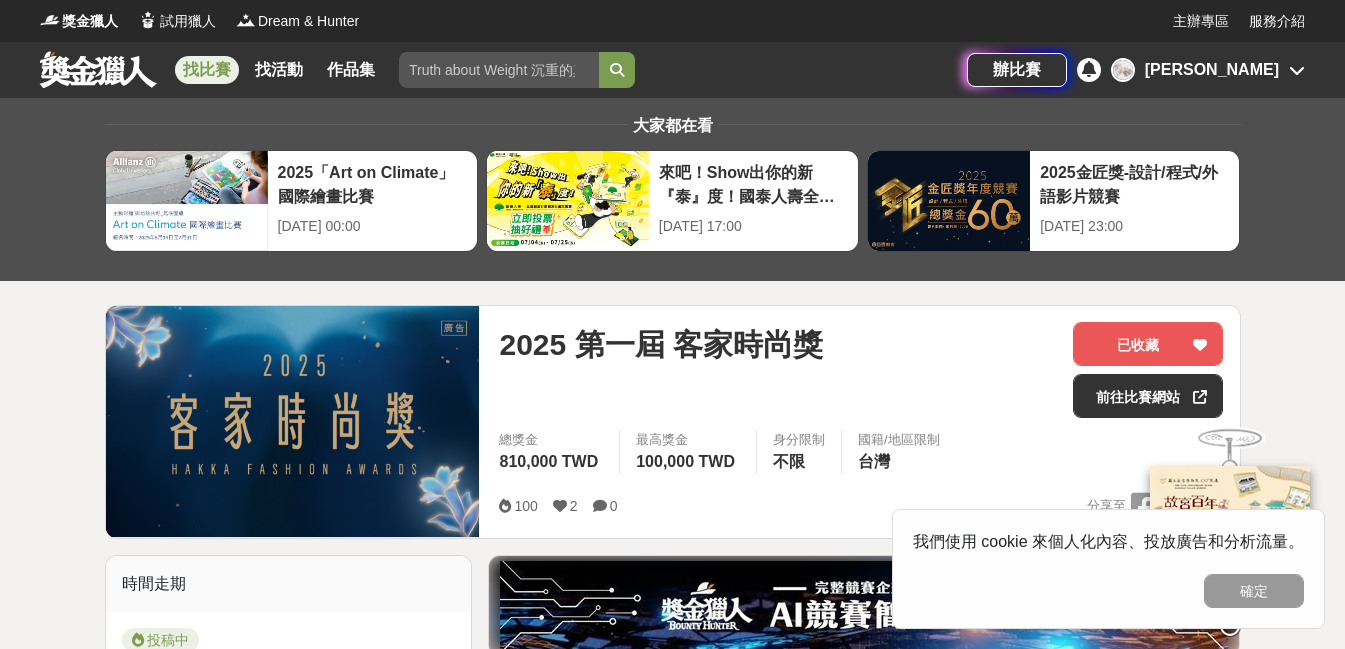 scroll, scrollTop: 0, scrollLeft: 0, axis: both 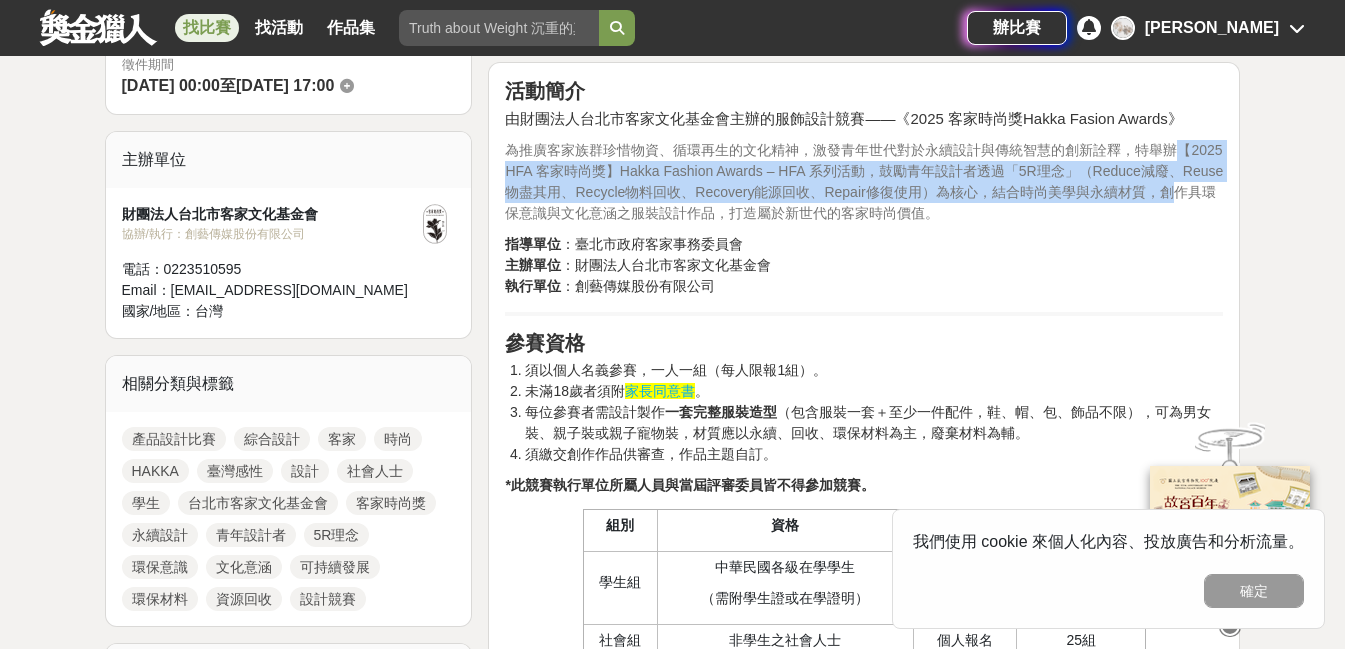 drag, startPoint x: 1174, startPoint y: 134, endPoint x: 1174, endPoint y: 197, distance: 63 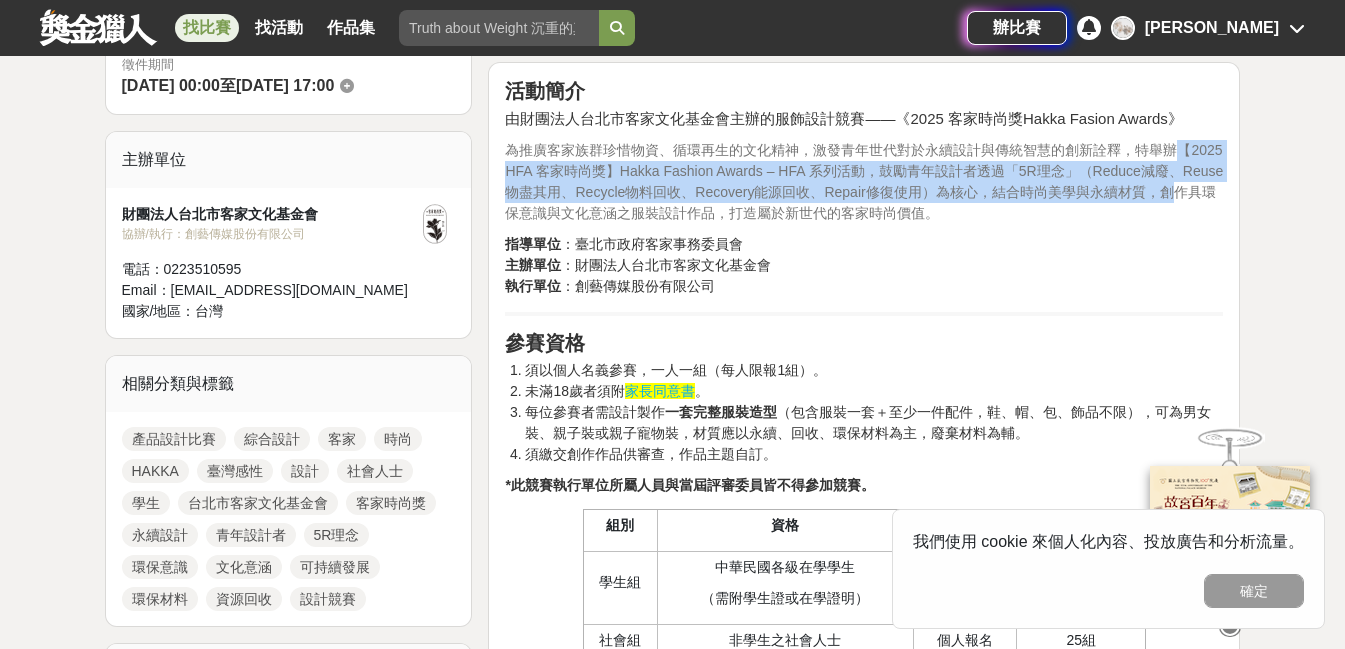 click on "活動簡介 由財團法人台北市客家文化基金會主辦的服飾設計競賽——《2025 客家時尚獎Hakka Fasion Awards》 為推廣客家族群珍惜物資、循環再生的文化精神，激發青年世代對於永續設計與傳統智慧的創新詮釋，特舉辦【2025 HFA 客家時尚獎】Hakka Fashion Awards – HFA 系列活動，鼓勵青年設計者透過「5R理念」（Reduce減廢、Reuse物盡其用、Recycle物料回收、Recovery能源回收、Repair修復使用）為核心，結合時尚美學與永續材質，創作具環保意識與文化意涵之服裝設計作品，打造屬於新世代的客家時尚價值。 指導單位 ：臺北市政府客家事務委員會 主辦單位 ：財團法人台北市客家文化基金會 執行單位 ：創藝傳媒股份有限公司 參賽資格 須以個人名義參賽，一人一組（每人限報1組）。 未滿18歲者須附 家長同意書 。 每位參賽者需設計製作 一套完整服裝造型 組別 資格 報名方式 25組" at bounding box center (864, 2229) 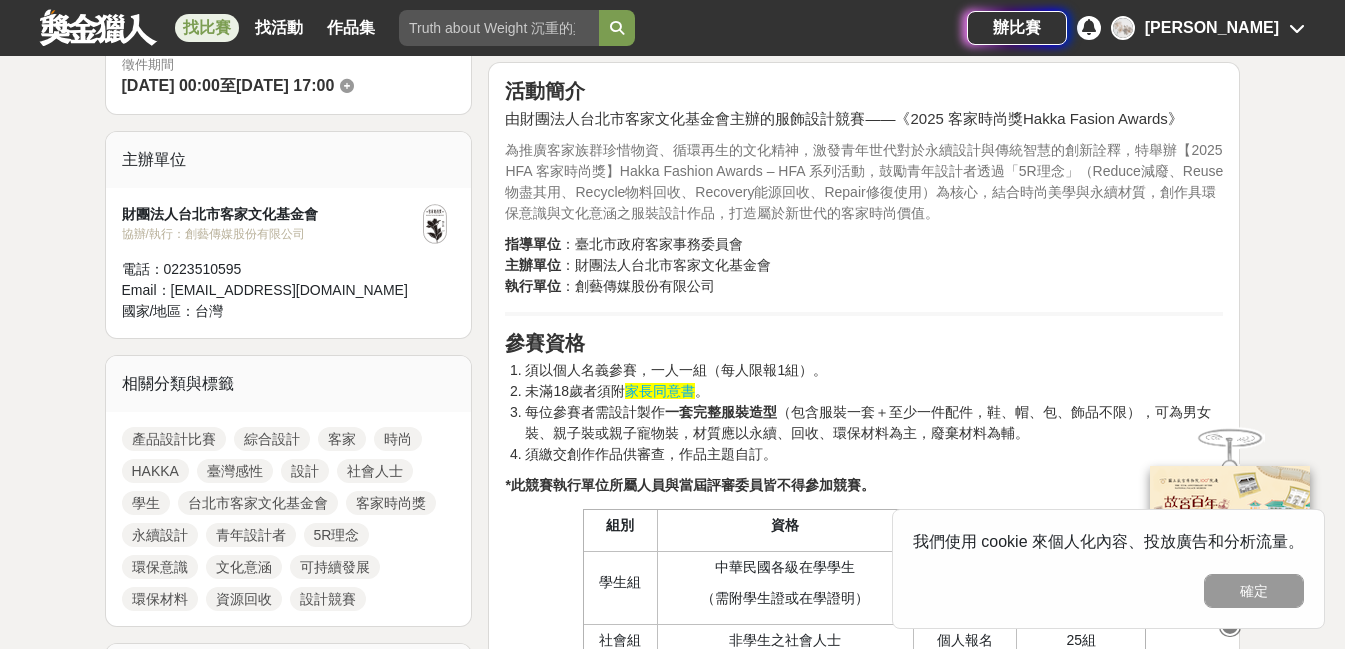 click on "活動簡介 由財團法人台北市客家文化基金會主辦的服飾設計競賽——《2025 客家時尚獎Hakka Fasion Awards》 為推廣客家族群珍惜物資、循環再生的文化精神，激發青年世代對於永續設計與傳統智慧的創新詮釋，特舉辦【2025 HFA 客家時尚獎】Hakka Fashion Awards – HFA 系列活動，鼓勵青年設計者透過「5R理念」（Reduce減廢、Reuse物盡其用、Recycle物料回收、Recovery能源回收、Repair修復使用）為核心，結合時尚美學與永續材質，創作具環保意識與文化意涵之服裝設計作品，打造屬於新世代的客家時尚價值。 指導單位 ：臺北市政府客家事務委員會 主辦單位 ：財團法人台北市客家文化基金會 執行單位 ：創藝傳媒股份有限公司 參賽資格 須以個人名義參賽，一人一組（每人限報1組）。 未滿18歲者須附 家長同意書 。 每位參賽者需設計製作 一套完整服裝造型 組別 資格 報名方式 25組" at bounding box center (864, 2229) 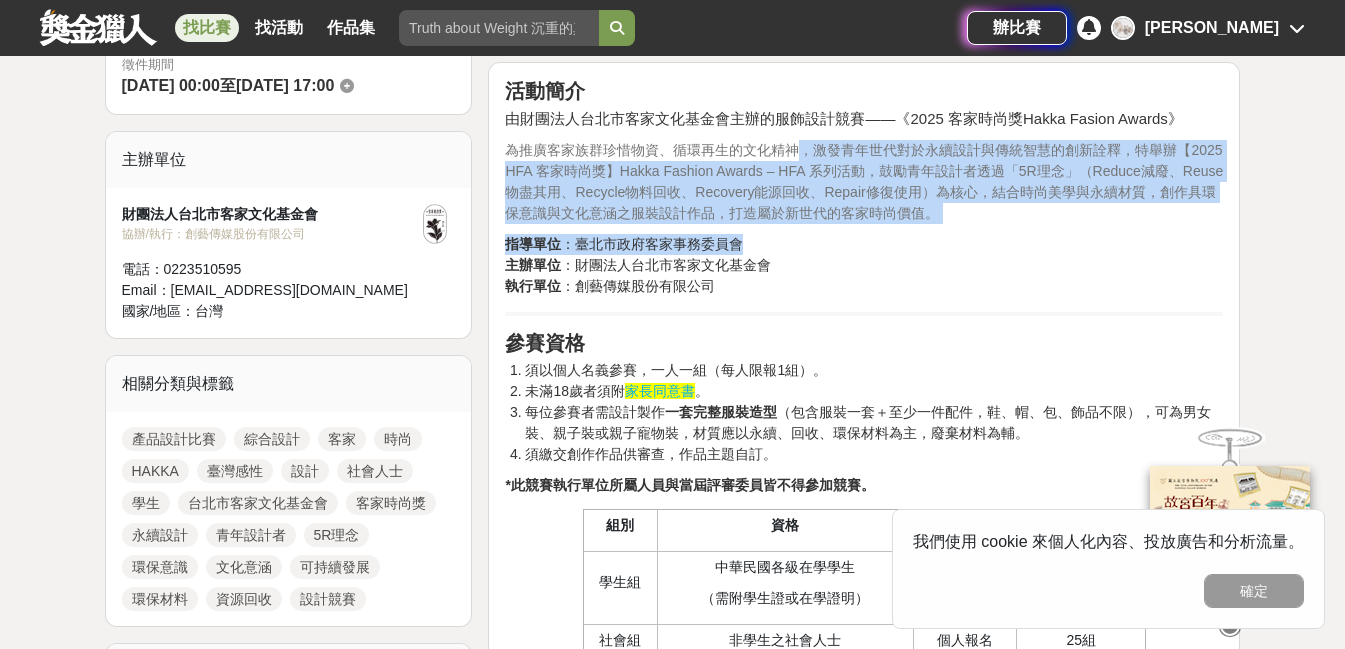 drag, startPoint x: 806, startPoint y: 139, endPoint x: 968, endPoint y: 230, distance: 185.80904 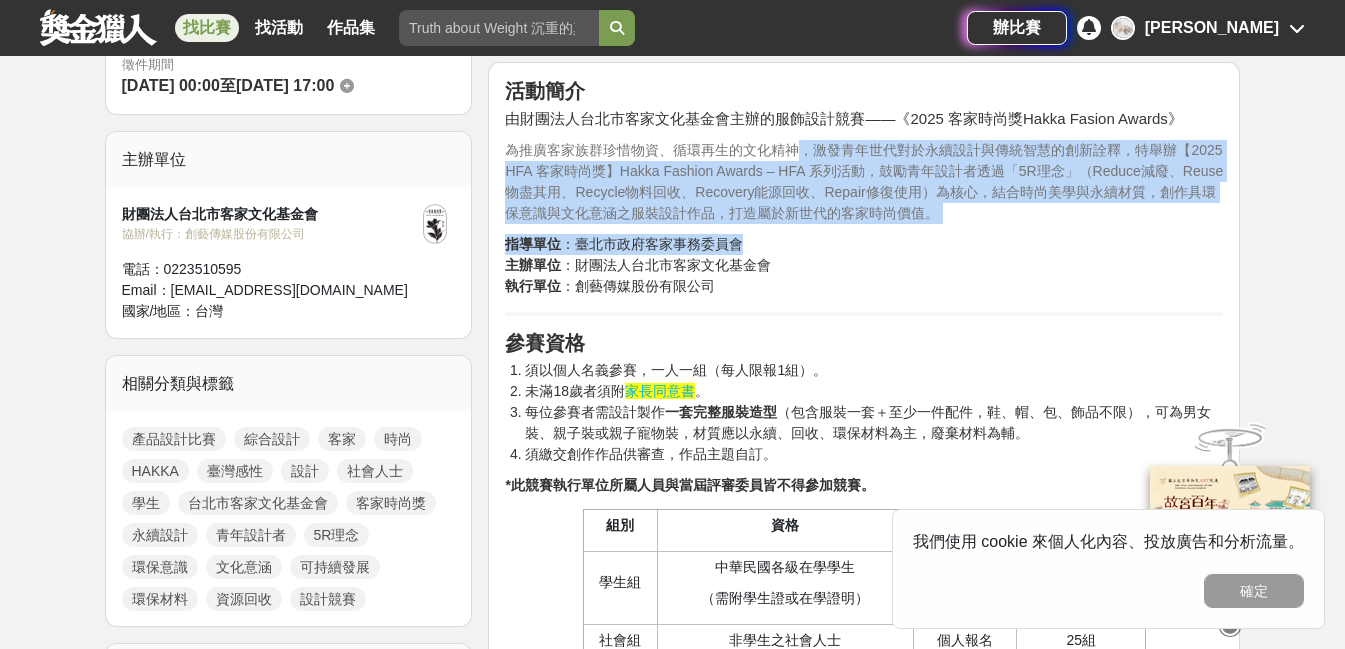 click on "活動簡介 由財團法人台北市客家文化基金會主辦的服飾設計競賽——《2025 客家時尚獎Hakka Fasion Awards》 為推廣客家族群珍惜物資、循環再生的文化精神，激發青年世代對於永續設計與傳統智慧的創新詮釋，特舉辦【2025 HFA 客家時尚獎】Hakka Fashion Awards – HFA 系列活動，鼓勵青年設計者透過「5R理念」（Reduce減廢、Reuse物盡其用、Recycle物料回收、Recovery能源回收、Repair修復使用）為核心，結合時尚美學與永續材質，創作具環保意識與文化意涵之服裝設計作品，打造屬於新世代的客家時尚價值。 指導單位 ：臺北市政府客家事務委員會 主辦單位 ：財團法人台北市客家文化基金會 執行單位 ：創藝傳媒股份有限公司 參賽資格 須以個人名義參賽，一人一組（每人限報1組）。 未滿18歲者須附 家長同意書 。 每位參賽者需設計製作 一套完整服裝造型 組別 資格 報名方式 25組" at bounding box center [864, 2229] 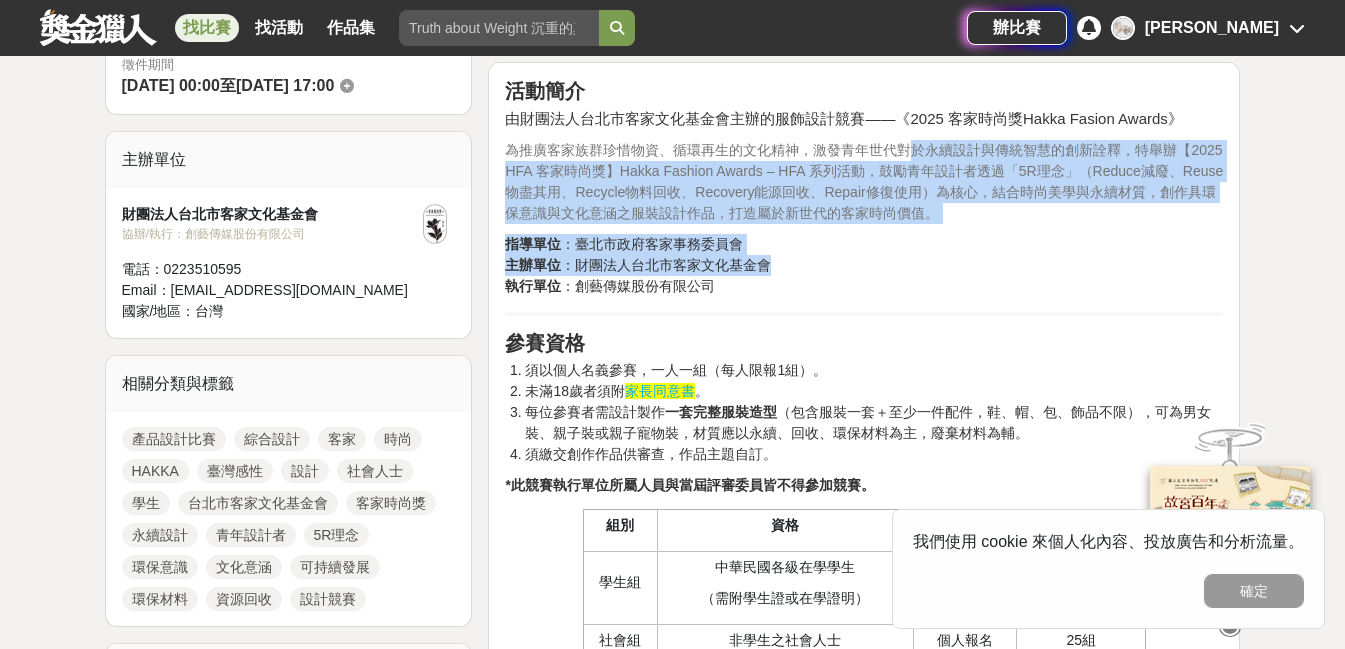 drag, startPoint x: 918, startPoint y: 160, endPoint x: 958, endPoint y: 274, distance: 120.8139 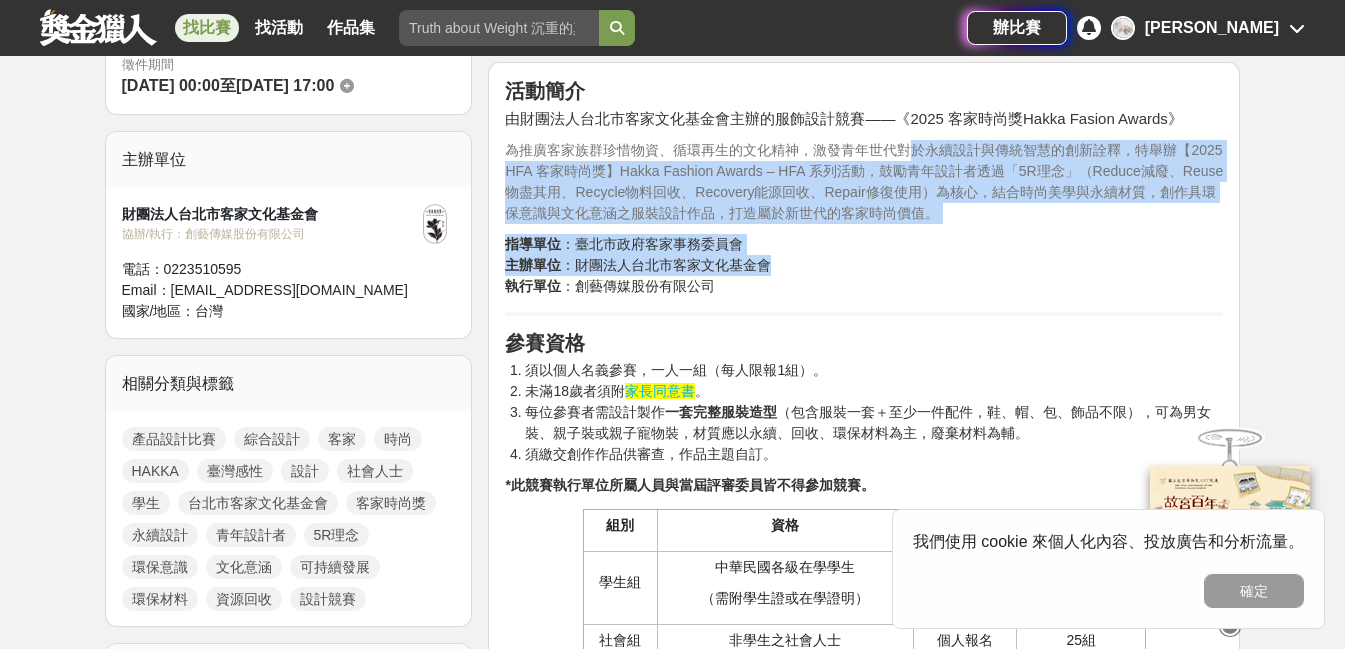 click on "活動簡介 由財團法人台北市客家文化基金會主辦的服飾設計競賽——《2025 客家時尚獎Hakka Fasion Awards》 為推廣客家族群珍惜物資、循環再生的文化精神，激發青年世代對於永續設計與傳統智慧的創新詮釋，特舉辦【2025 HFA 客家時尚獎】Hakka Fashion Awards – HFA 系列活動，鼓勵青年設計者透過「5R理念」（Reduce減廢、Reuse物盡其用、Recycle物料回收、Recovery能源回收、Repair修復使用）為核心，結合時尚美學與永續材質，創作具環保意識與文化意涵之服裝設計作品，打造屬於新世代的客家時尚價值。 指導單位 ：臺北市政府客家事務委員會 主辦單位 ：財團法人台北市客家文化基金會 執行單位 ：創藝傳媒股份有限公司 參賽資格 須以個人名義參賽，一人一組（每人限報1組）。 未滿18歲者須附 家長同意書 。 每位參賽者需設計製作 一套完整服裝造型 組別 資格 報名方式 25組" at bounding box center [864, 2229] 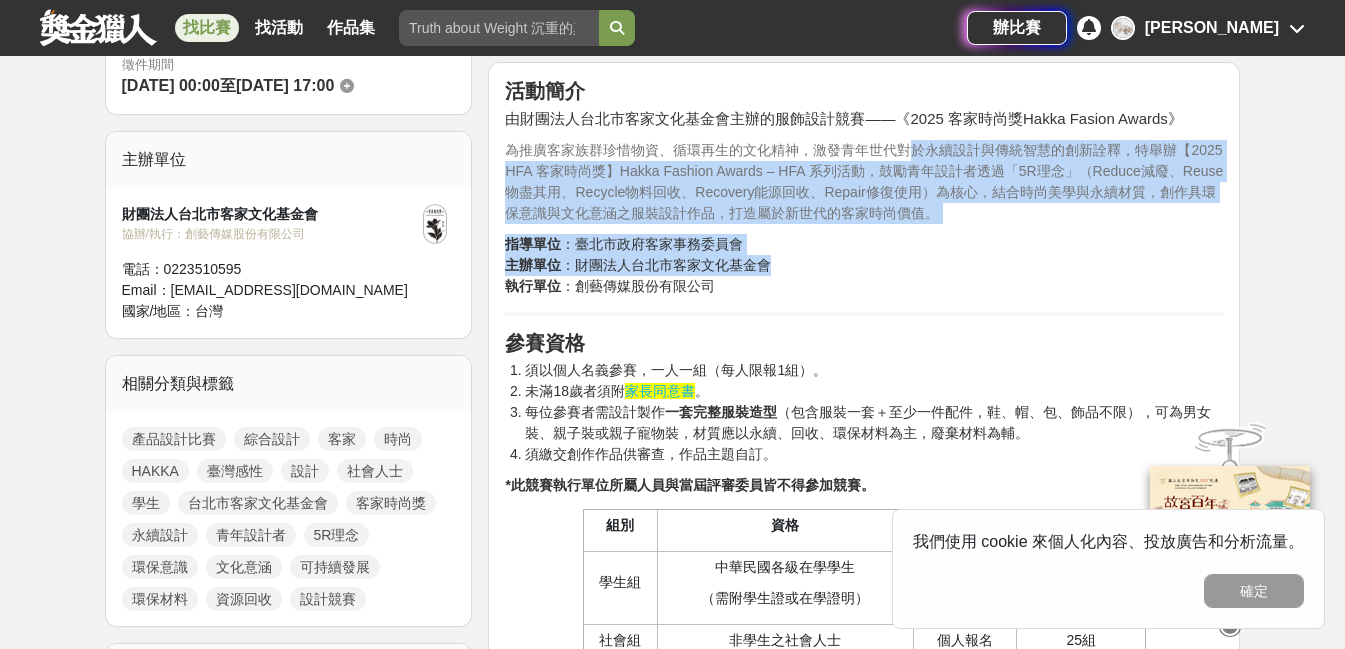 click on "指導單位 ：臺北市政府客家事務委員會 主辦單位 ：財團法人台北市客家文化基金會 執行單位 ：創藝傳媒股份有限公司" at bounding box center (864, 265) 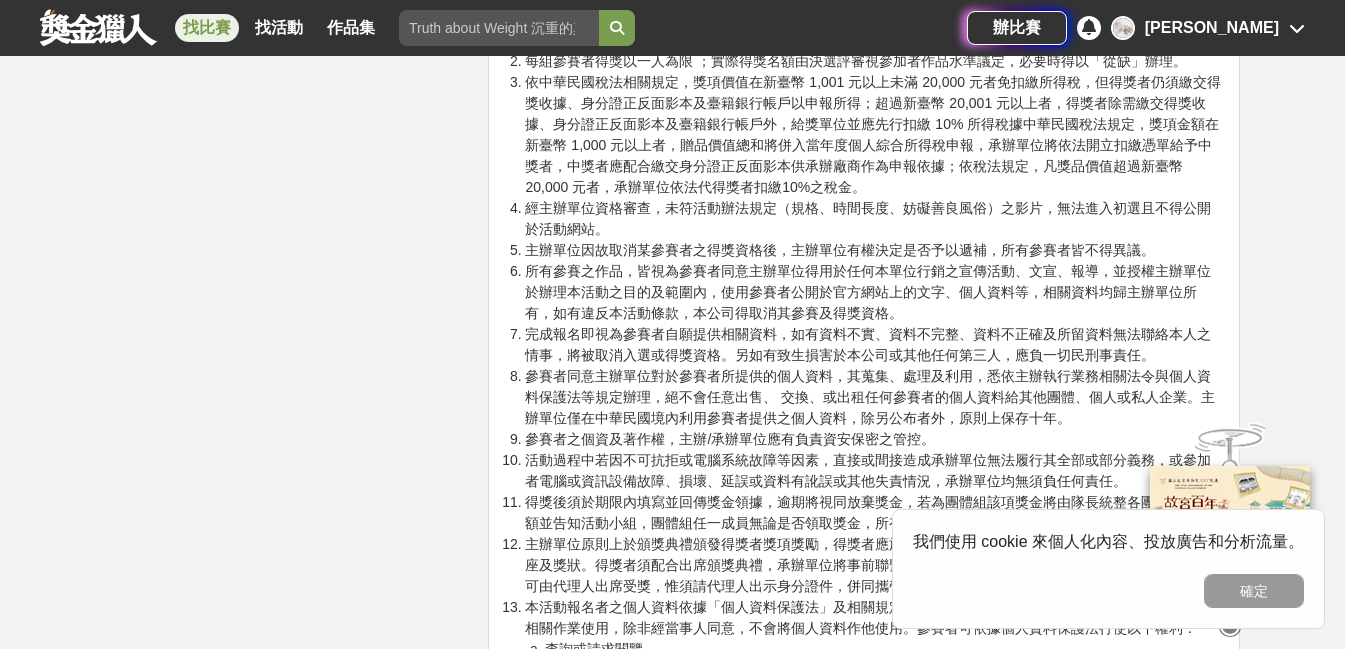 scroll, scrollTop: 3451, scrollLeft: 0, axis: vertical 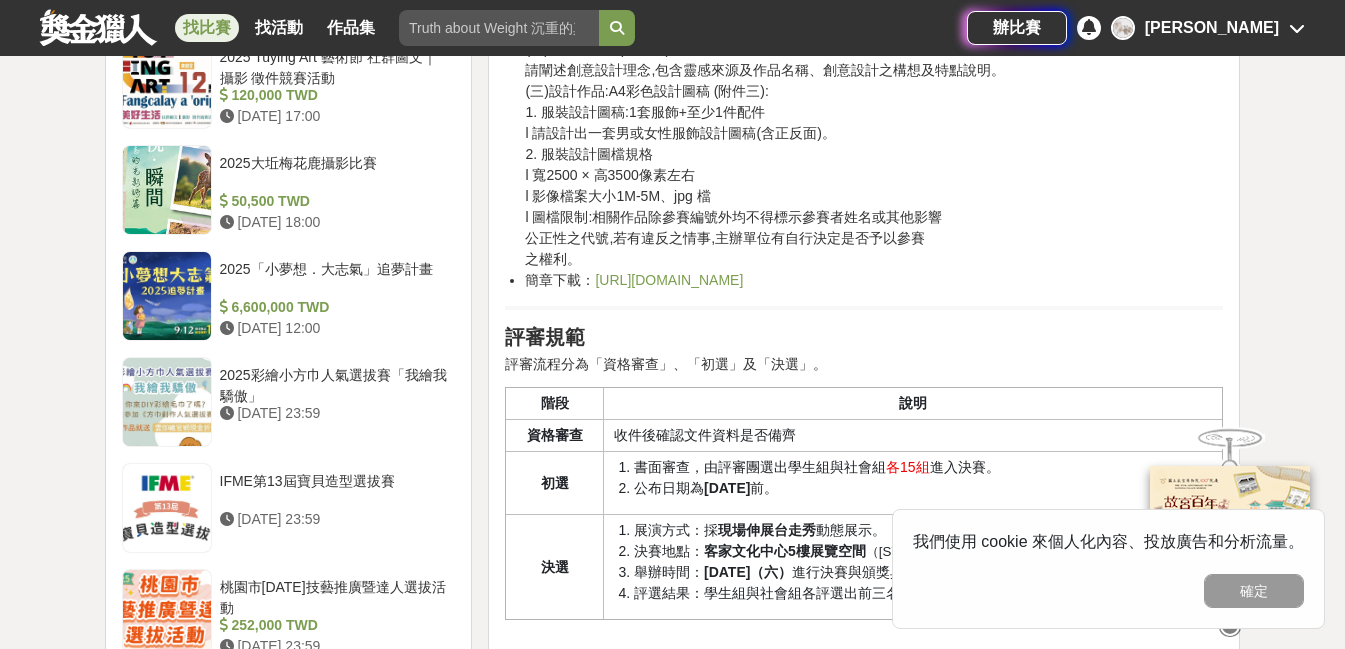 click on "簡章下載： https://drive.google.com/drive/u/0/folders/1SHniJPQZ8-JFRpdY5Z57tPrUvUvHma_t" at bounding box center [874, 280] 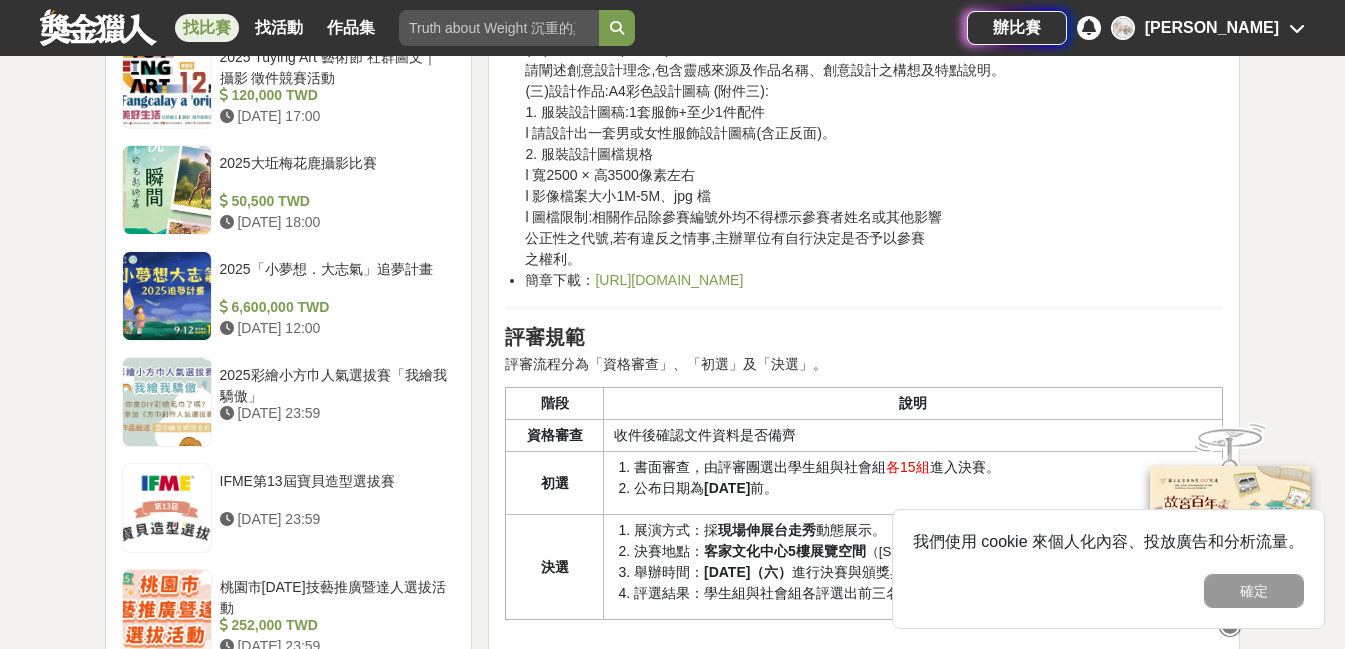 click on "https://drive.google.com/drive/u/0/folders/1SHniJPQZ8-JFRpdY5Z57tPrUvUvHma_t" at bounding box center [669, 280] 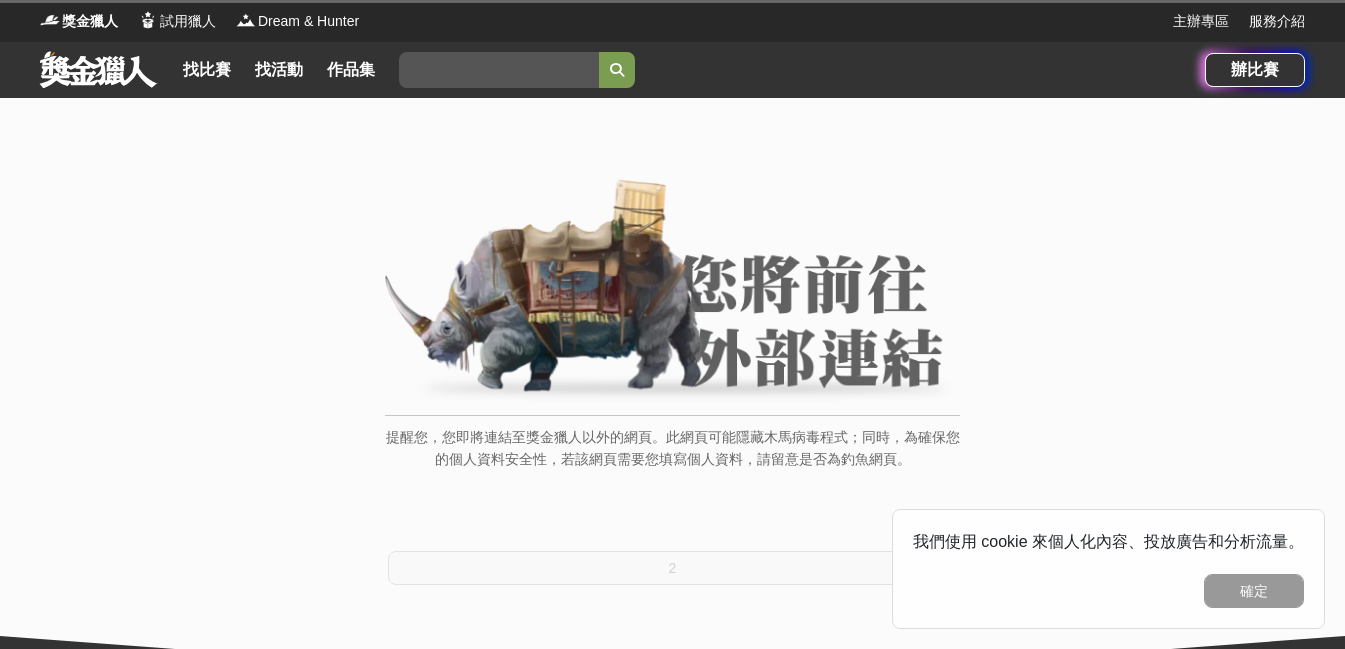 scroll, scrollTop: 0, scrollLeft: 0, axis: both 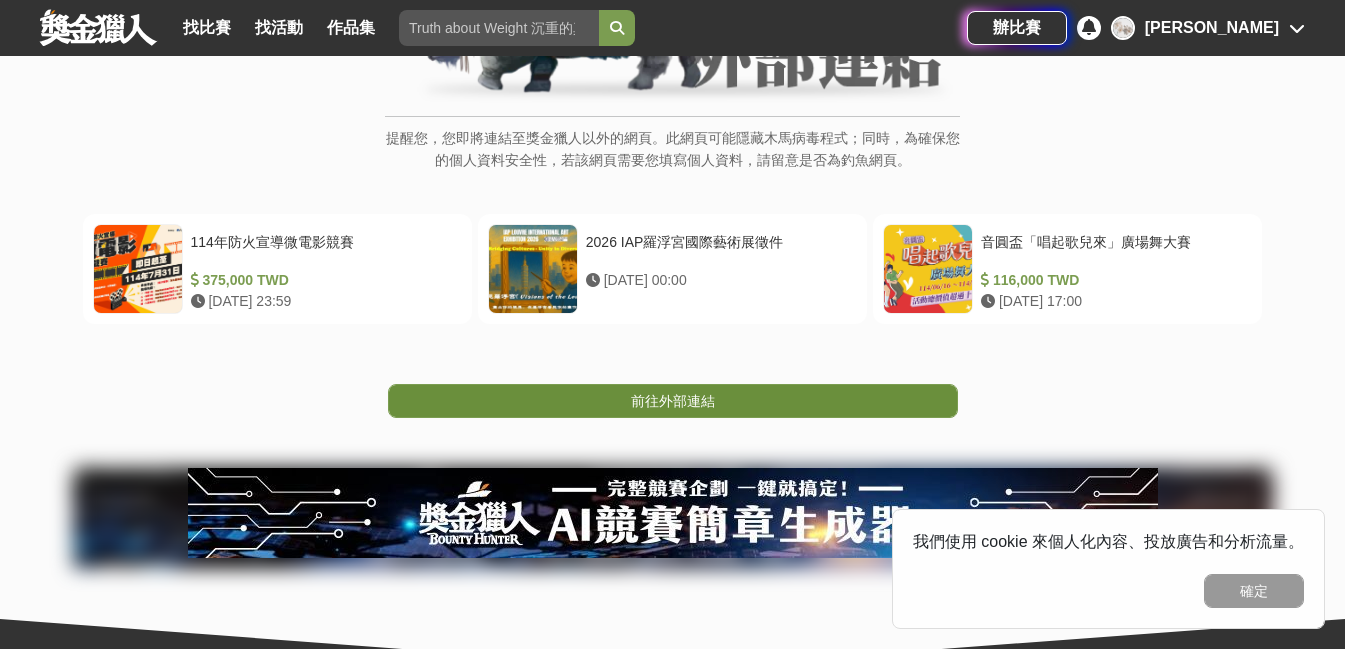 click on "前往外部連結" at bounding box center (673, 401) 